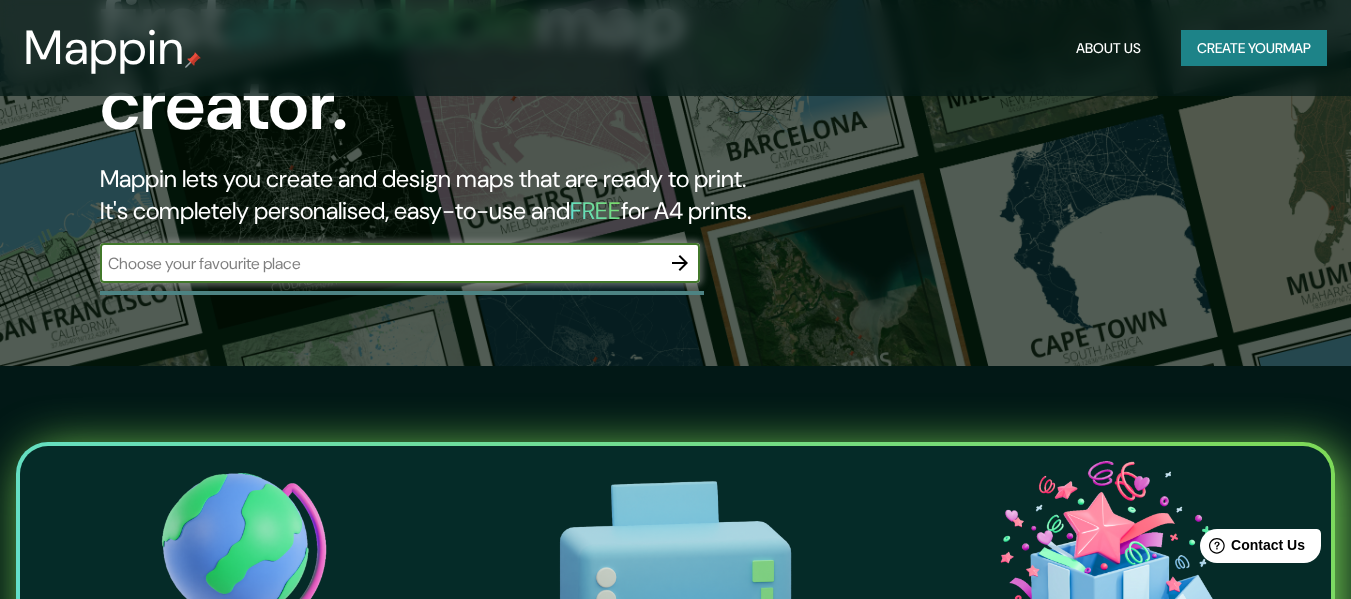 scroll, scrollTop: 200, scrollLeft: 0, axis: vertical 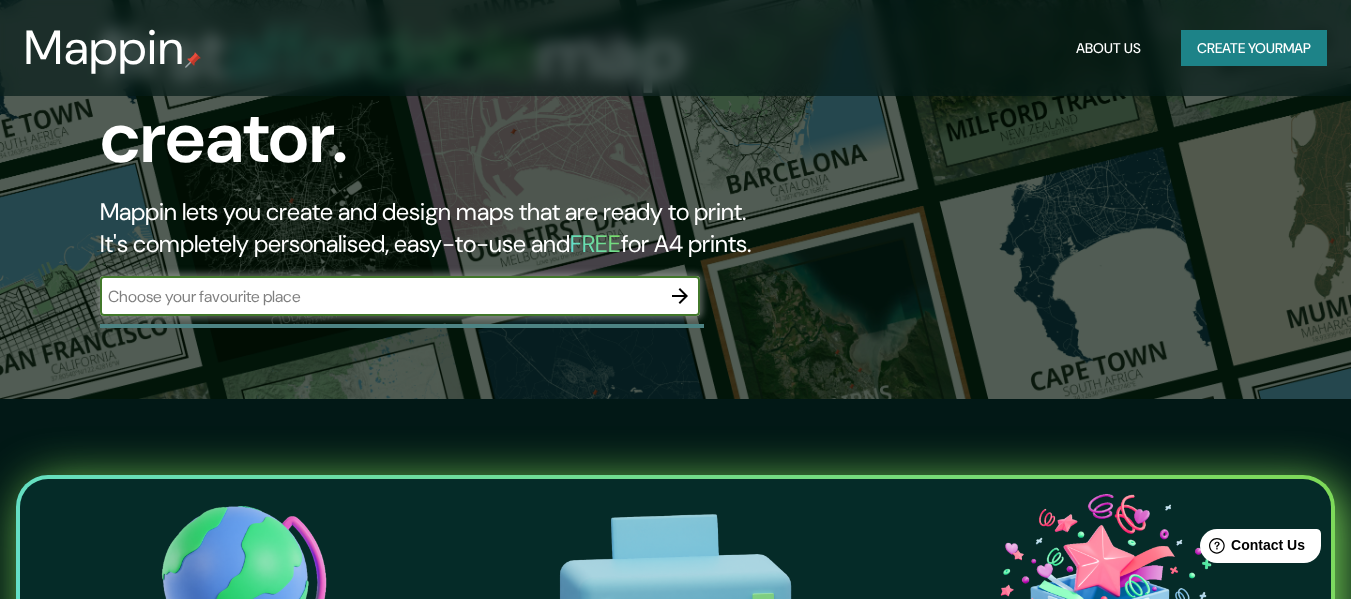 click at bounding box center [380, 296] 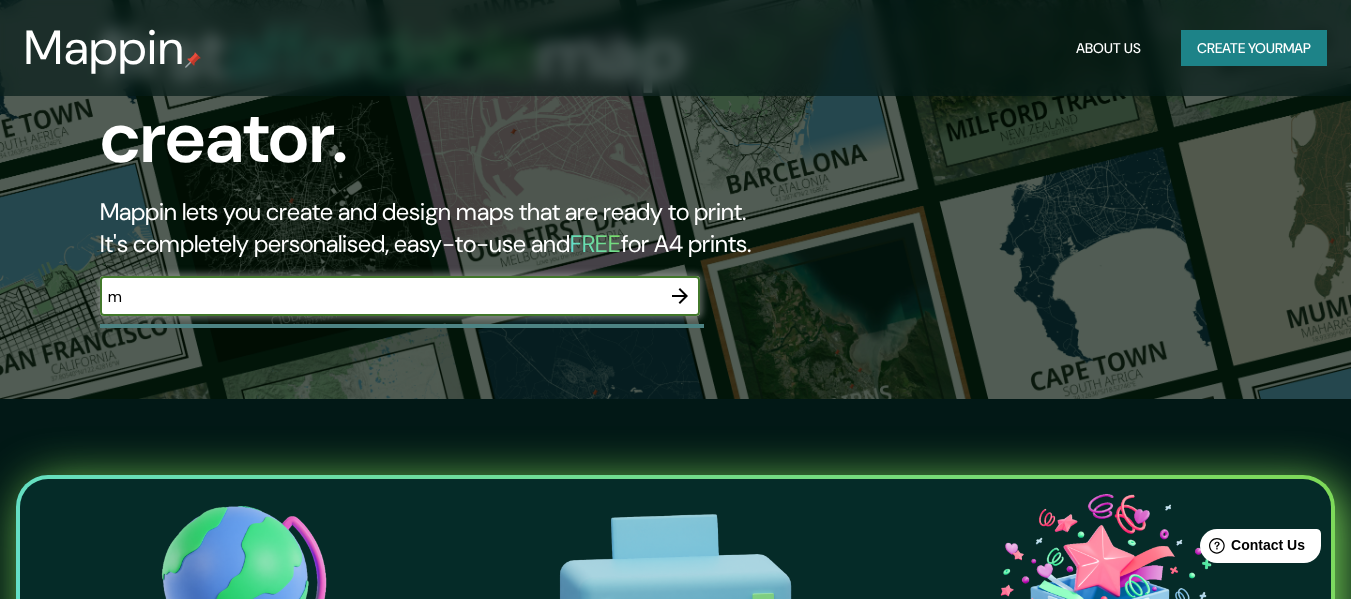 type on "m" 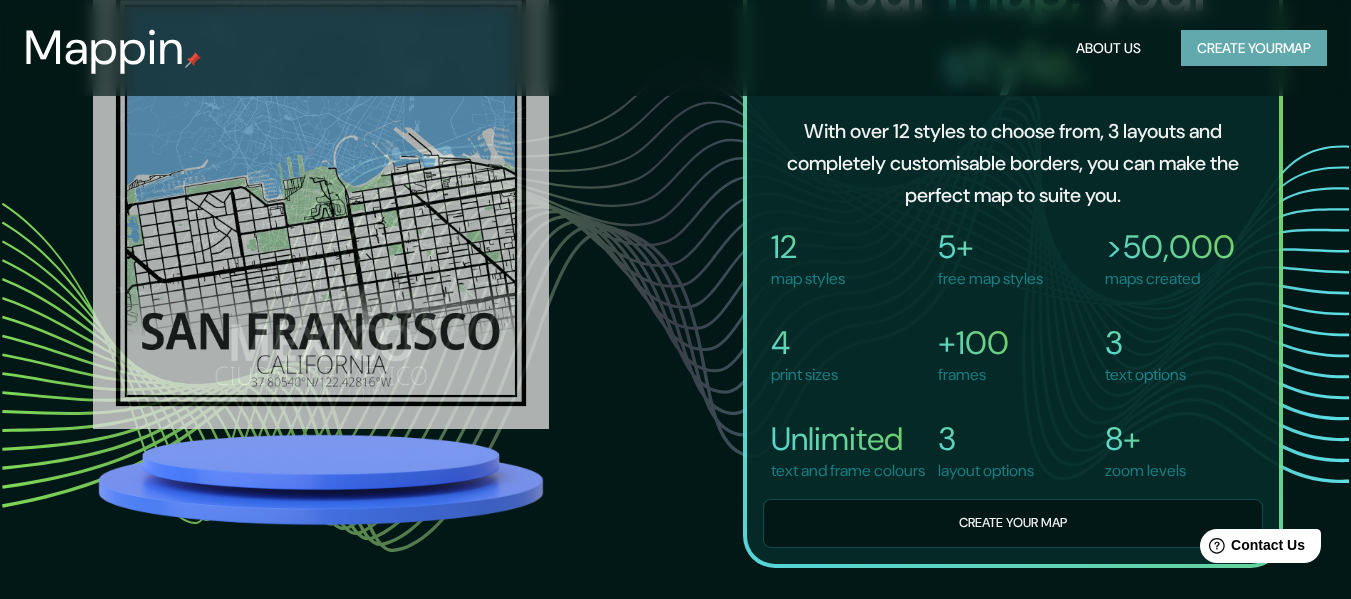 click on "Create your   map" at bounding box center [1254, 48] 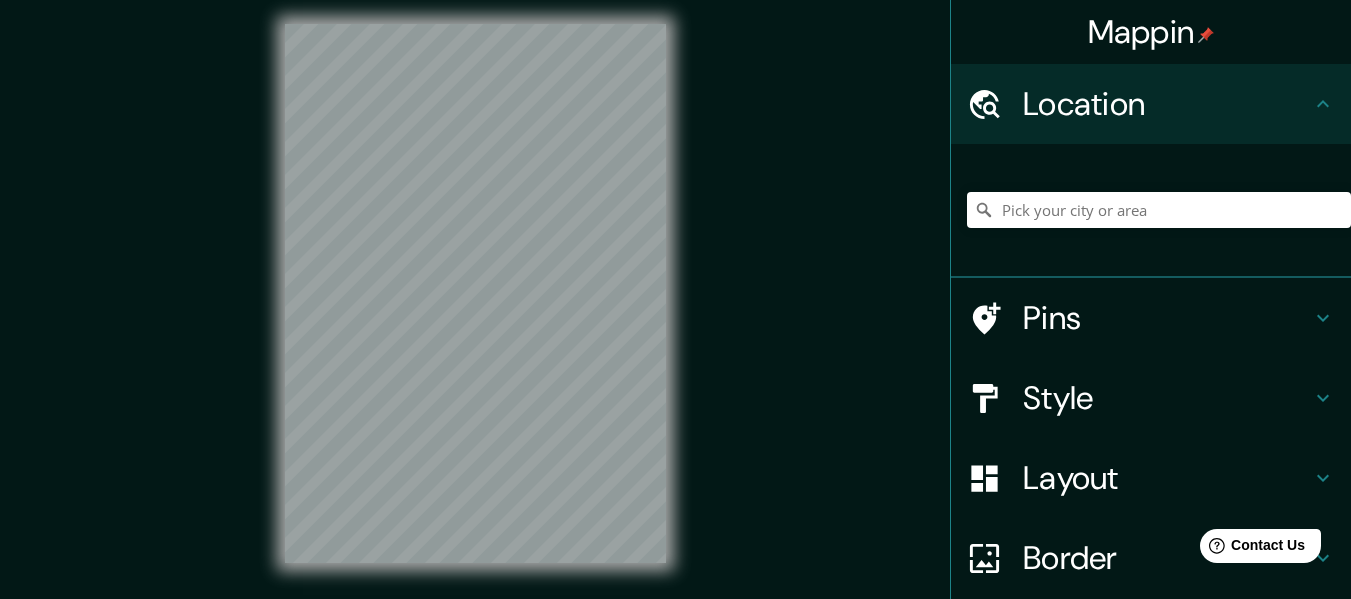scroll, scrollTop: 0, scrollLeft: 0, axis: both 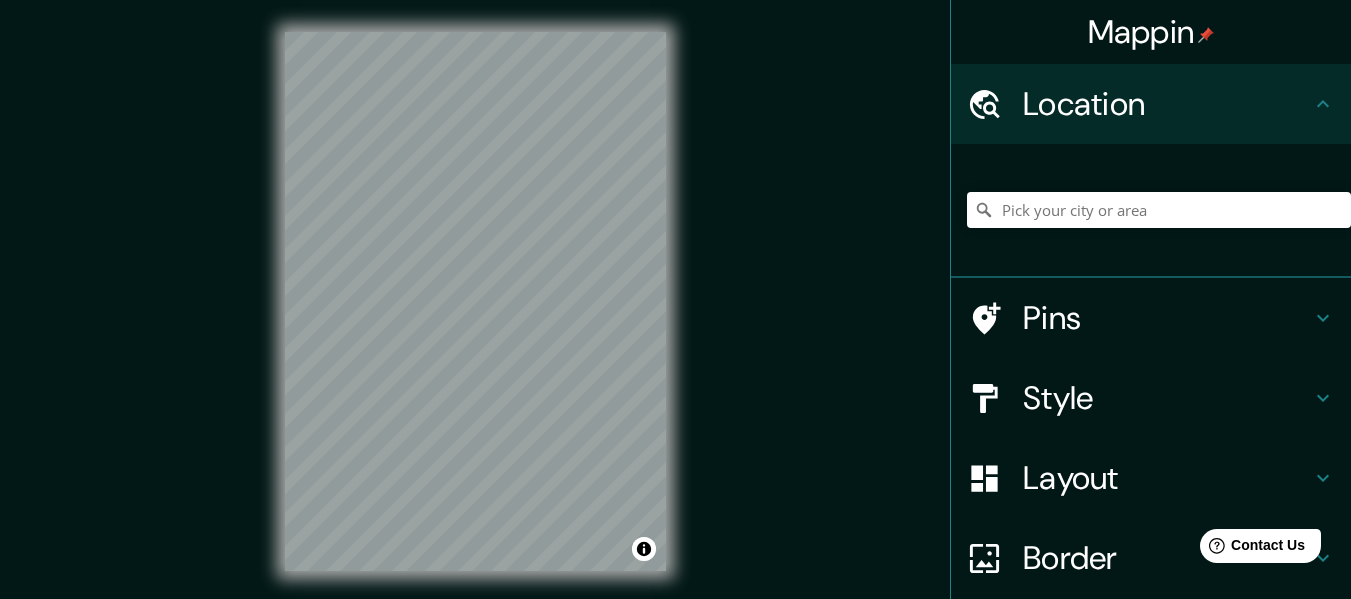 click at bounding box center (1159, 210) 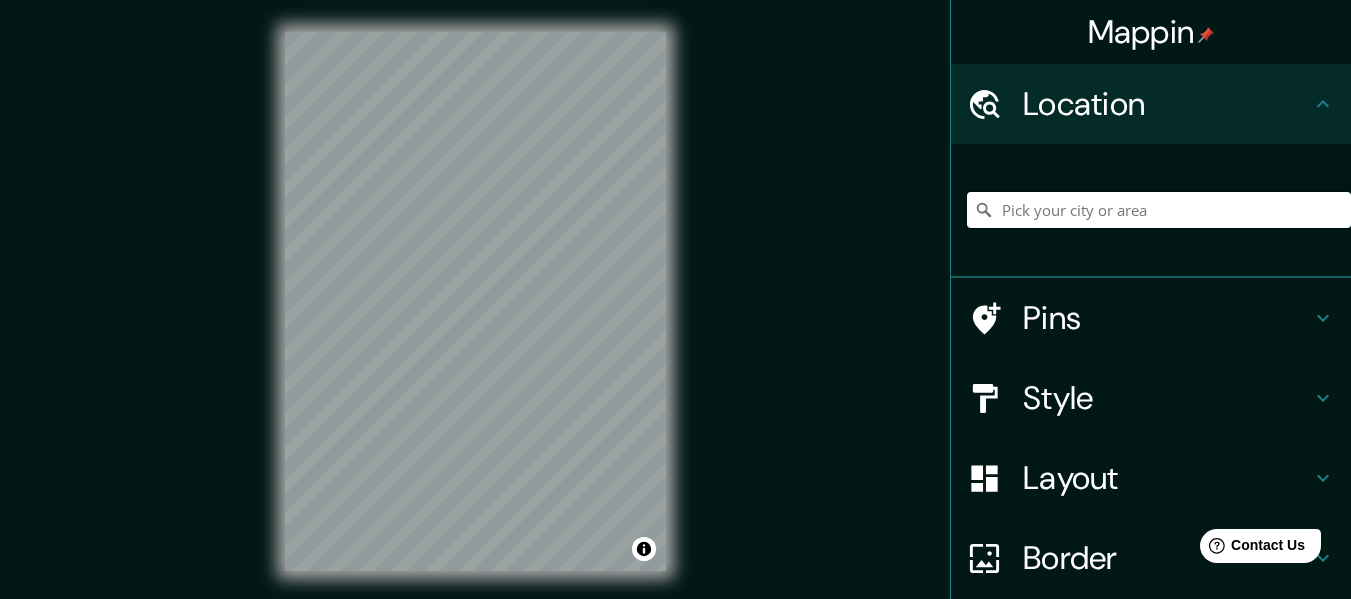 click at bounding box center [1159, 210] 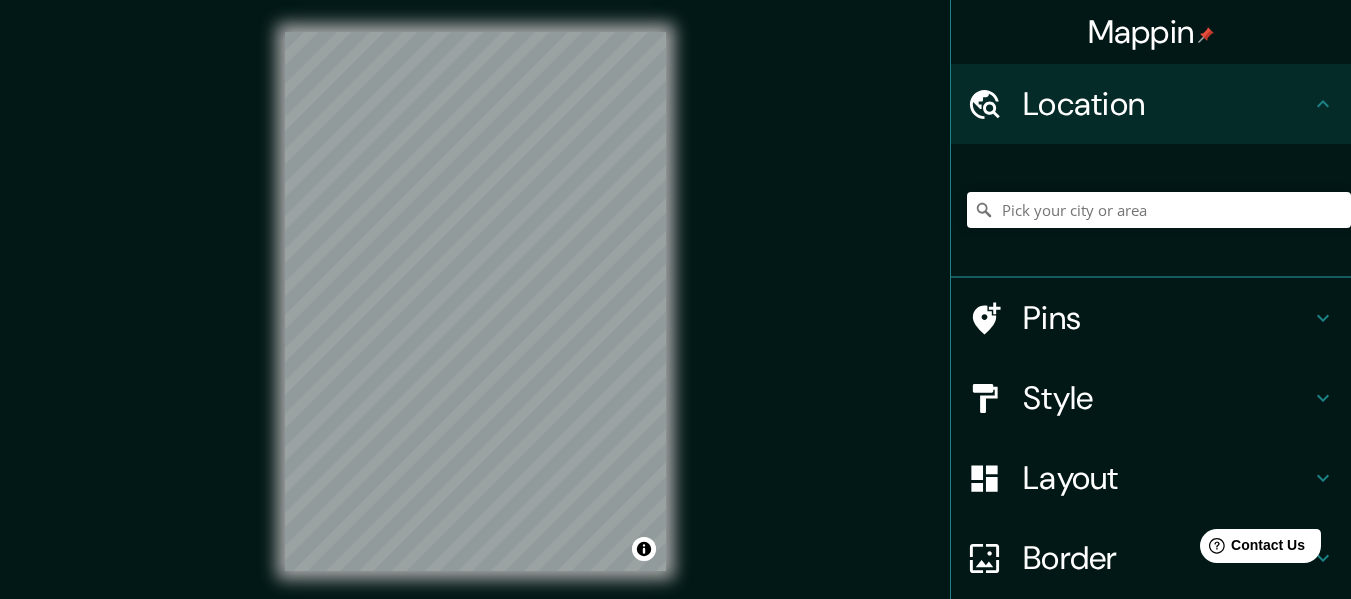 click on "Style" at bounding box center [1151, 398] 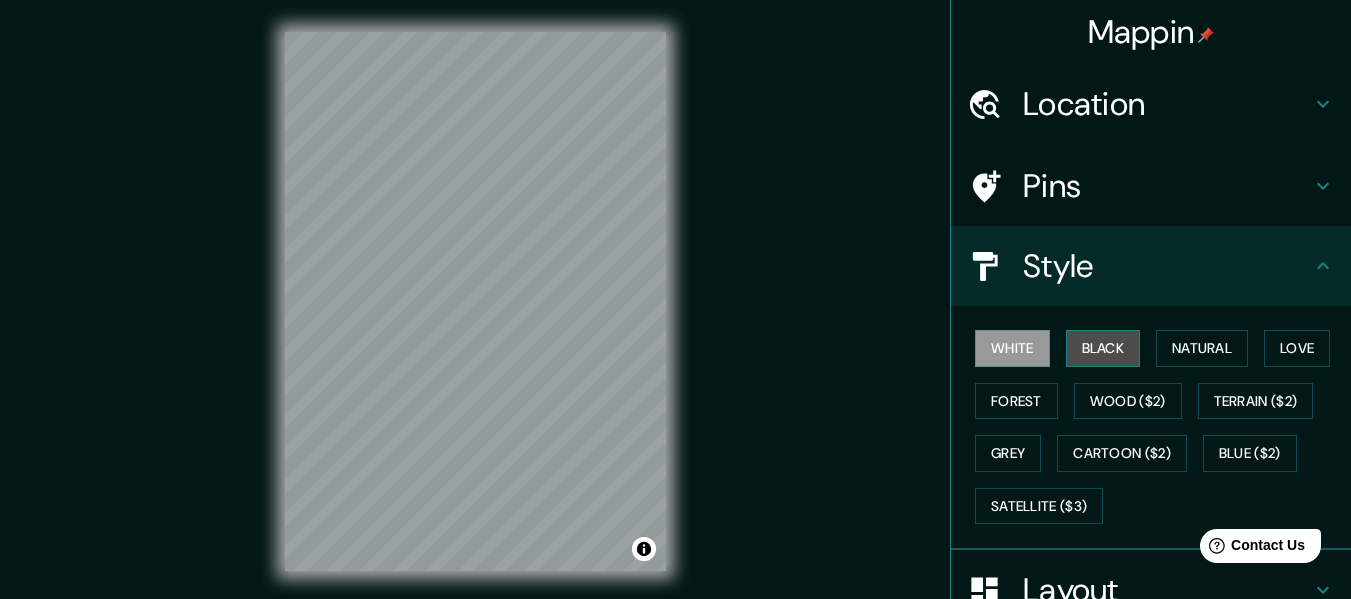 click on "Black" at bounding box center (1103, 348) 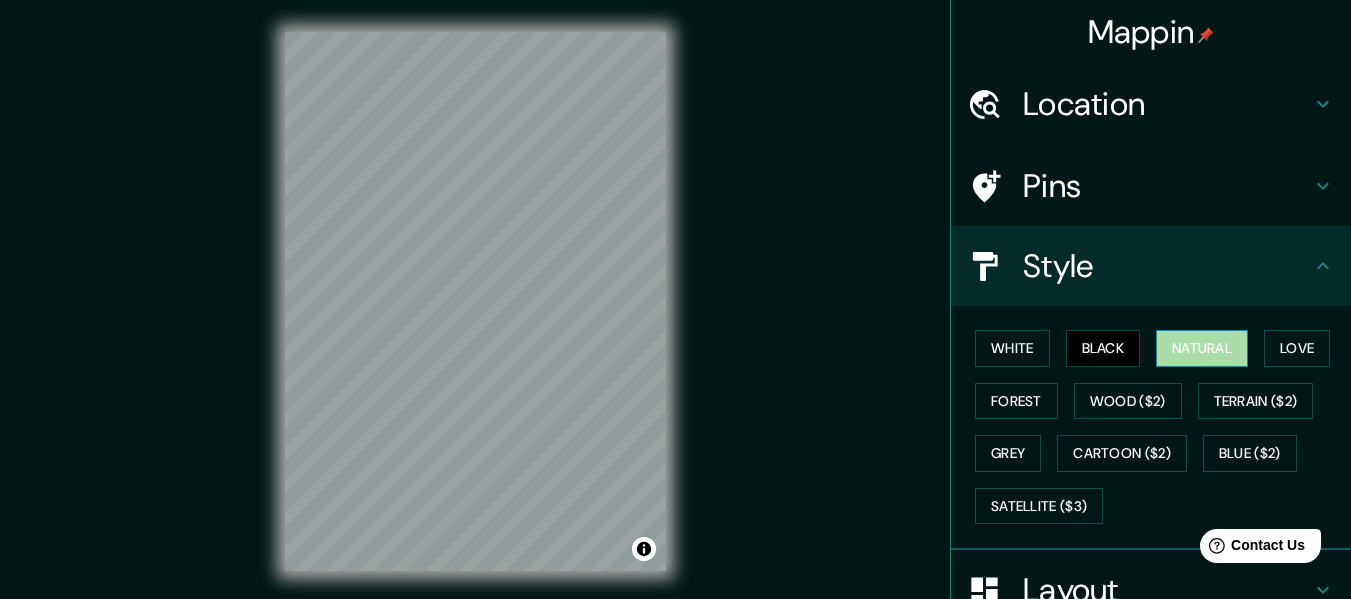 click on "Natural" at bounding box center [1202, 348] 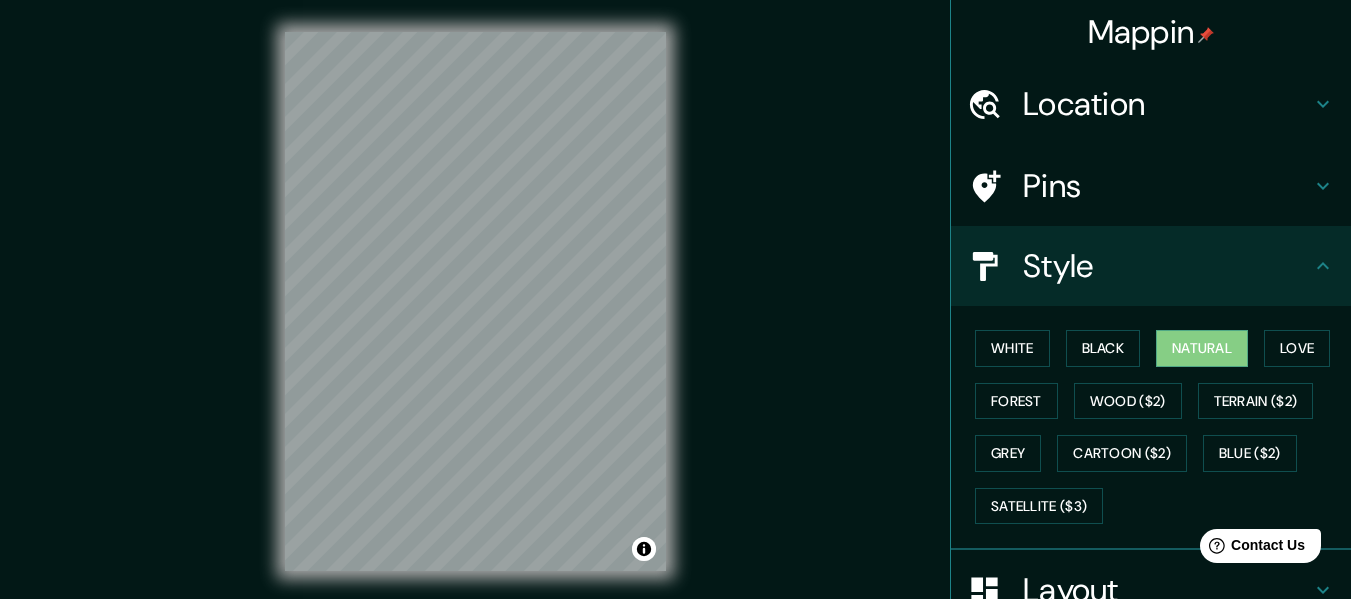click on "White Black Natural Love Forest Wood ($2) Terrain ($2) Grey Cartoon ($2) Blue ($2) Satellite ($3)" at bounding box center [1159, 427] 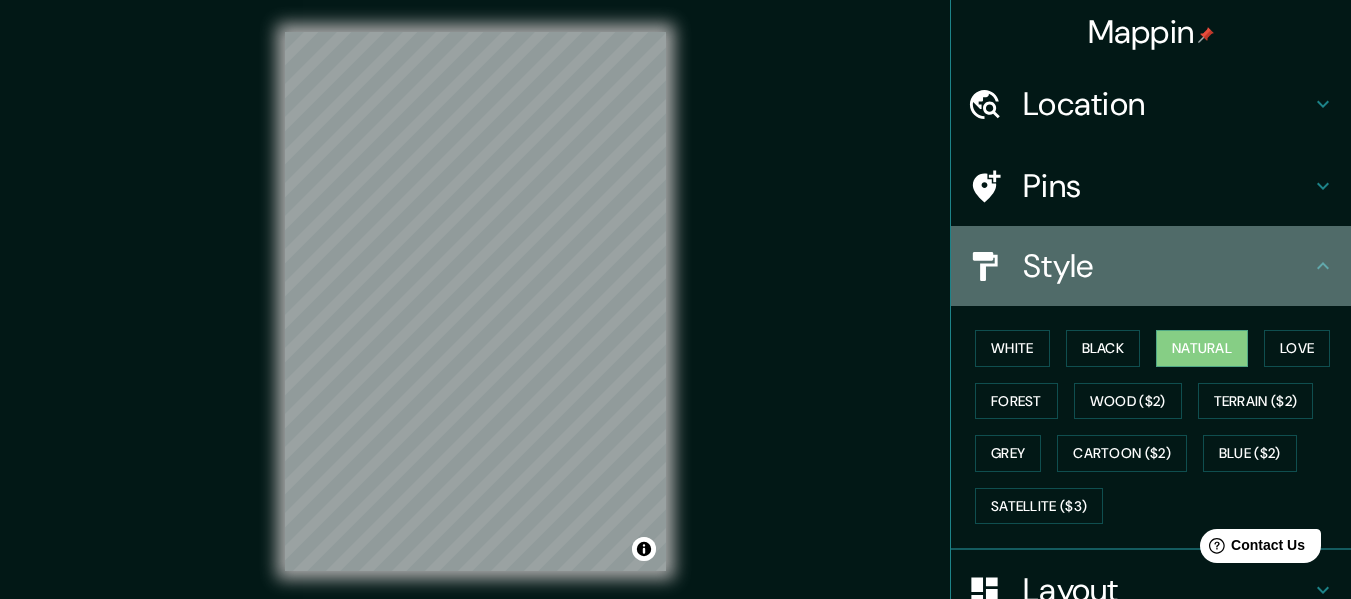 click on "Style" at bounding box center (1167, 266) 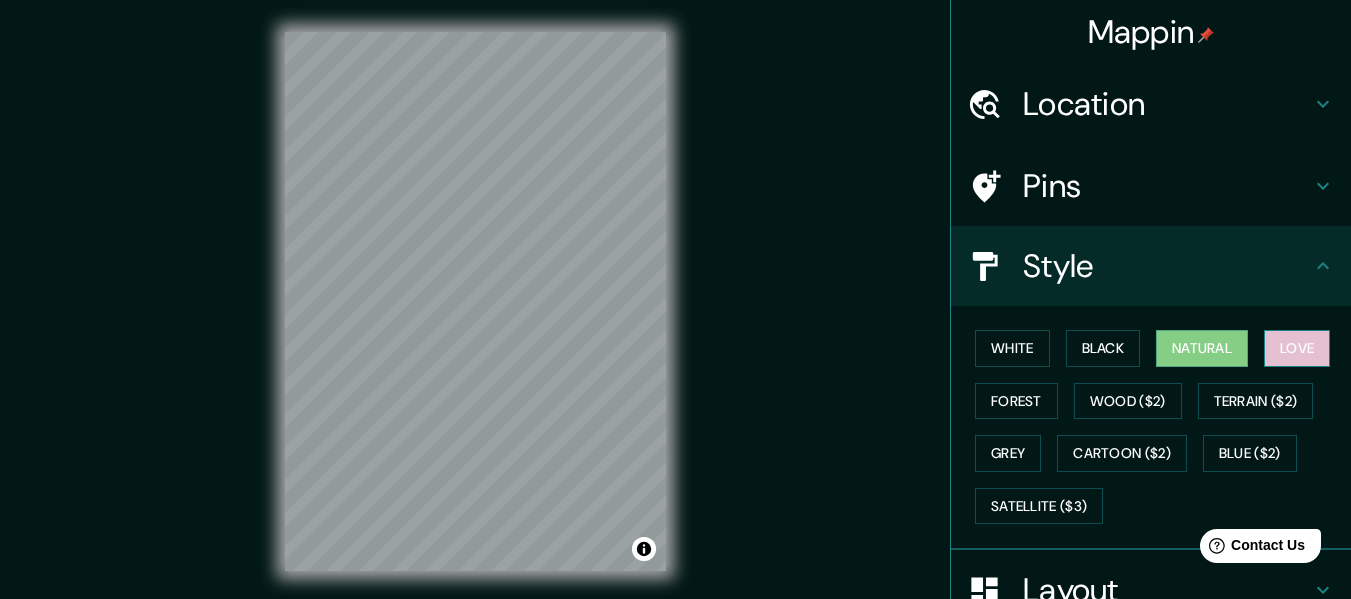 click on "Love" at bounding box center [1297, 348] 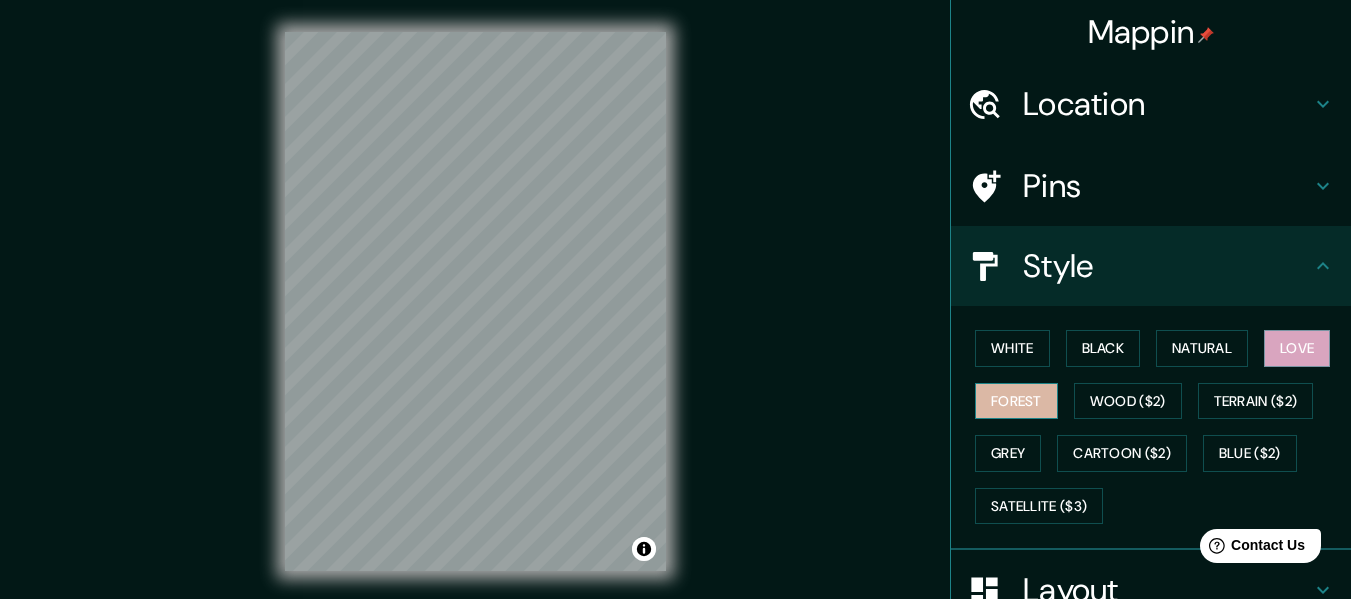 click on "Forest" at bounding box center [1016, 401] 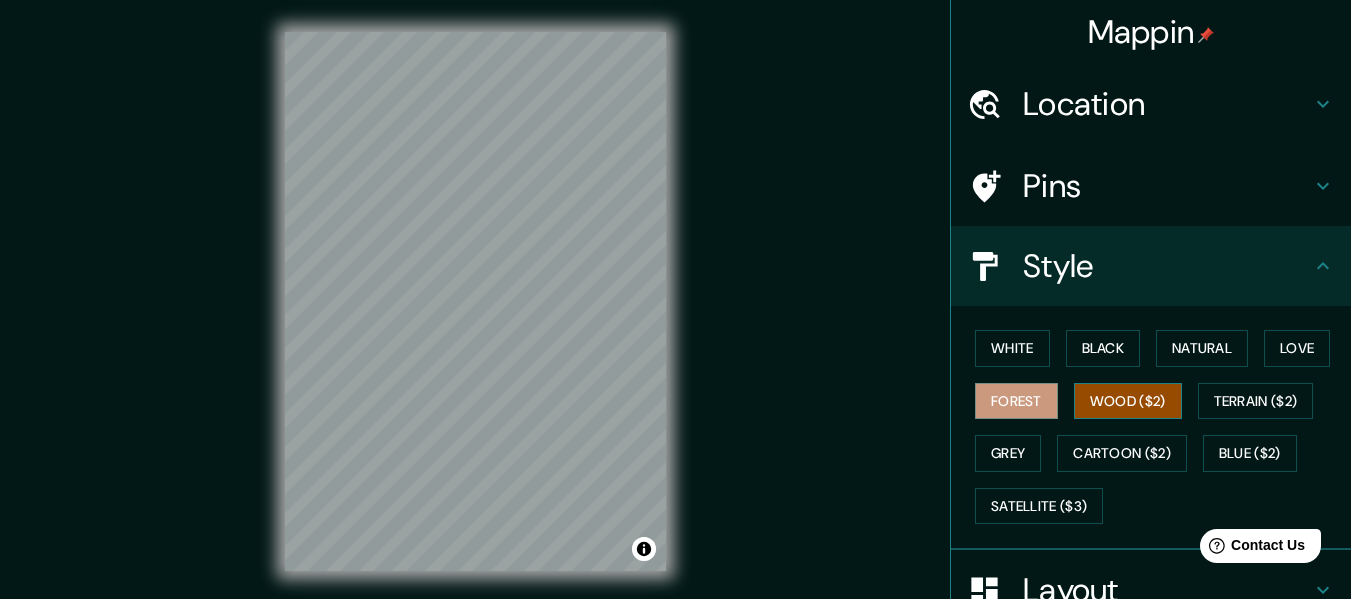 click on "Wood ($2)" at bounding box center (1128, 401) 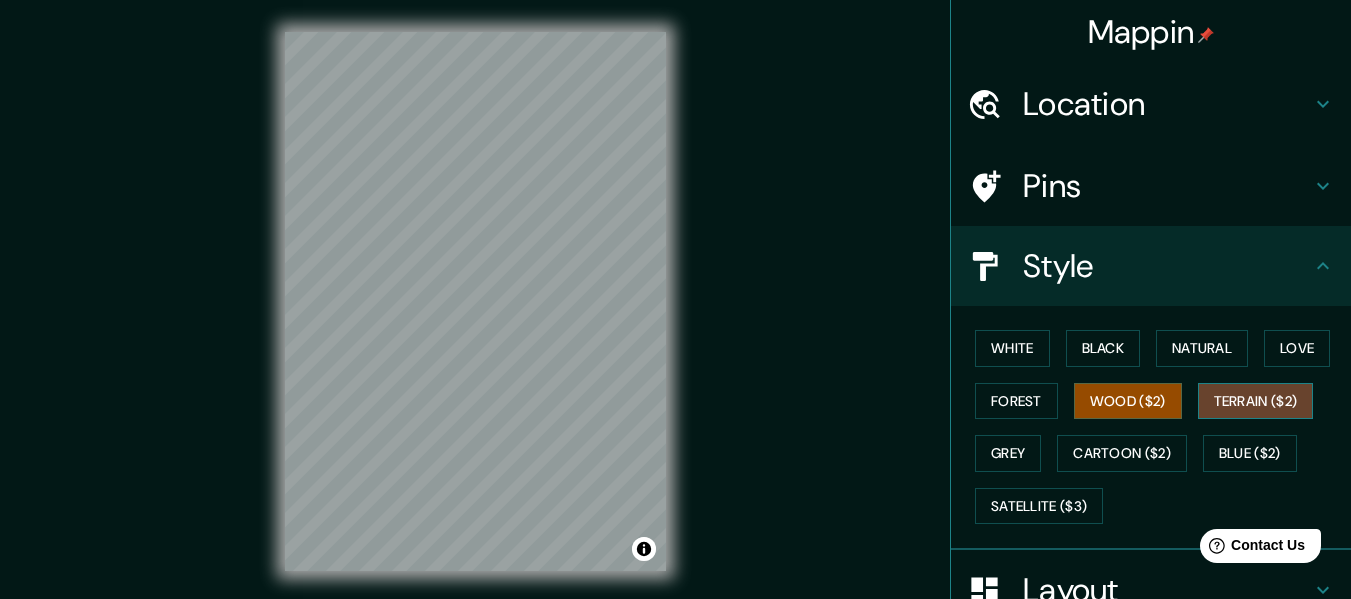 click on "Terrain ($2)" at bounding box center (1256, 401) 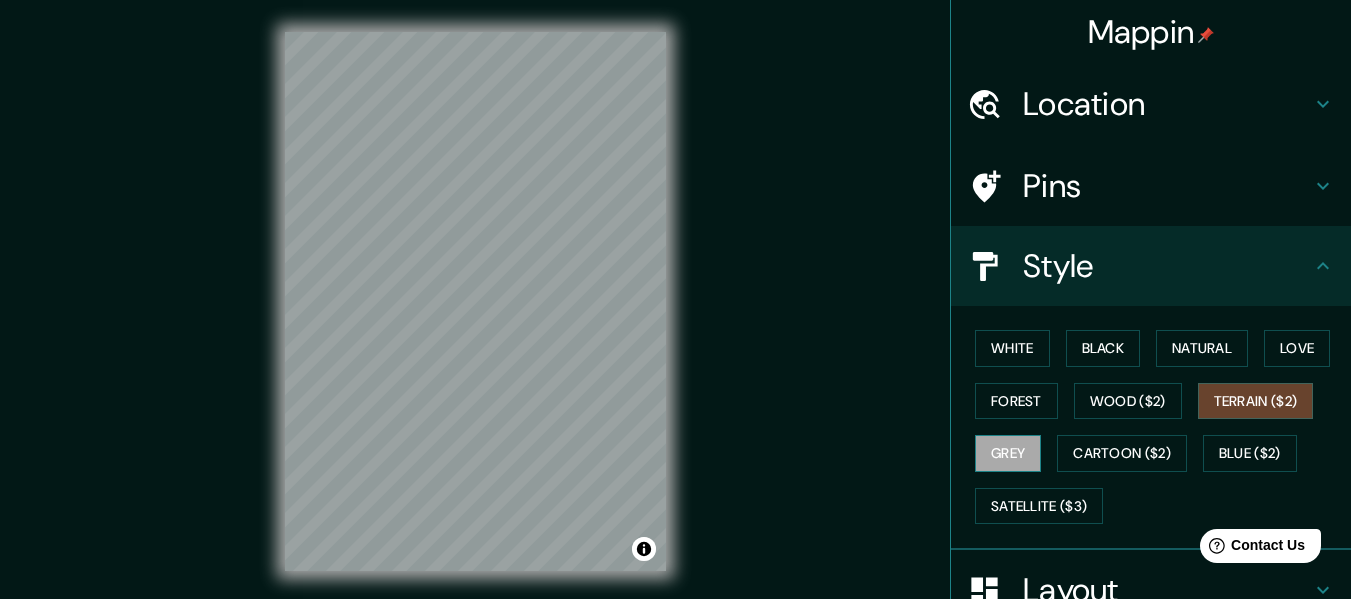 click on "Grey" at bounding box center [1008, 453] 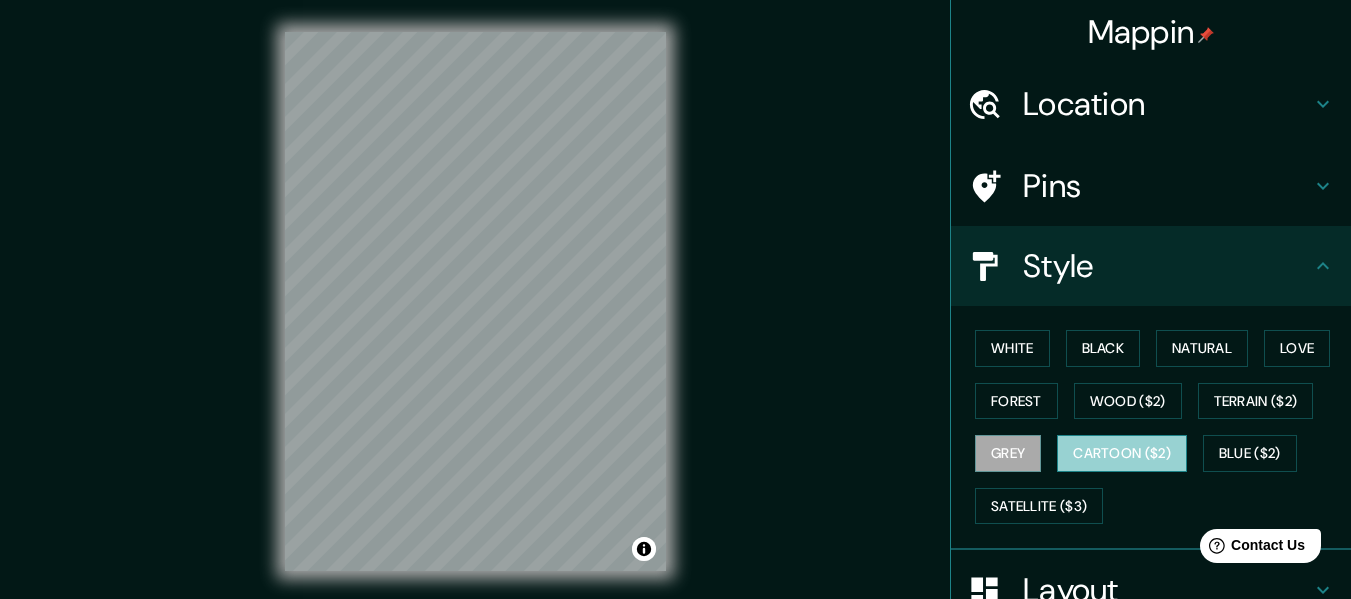 click on "Cartoon ($2)" at bounding box center [1122, 453] 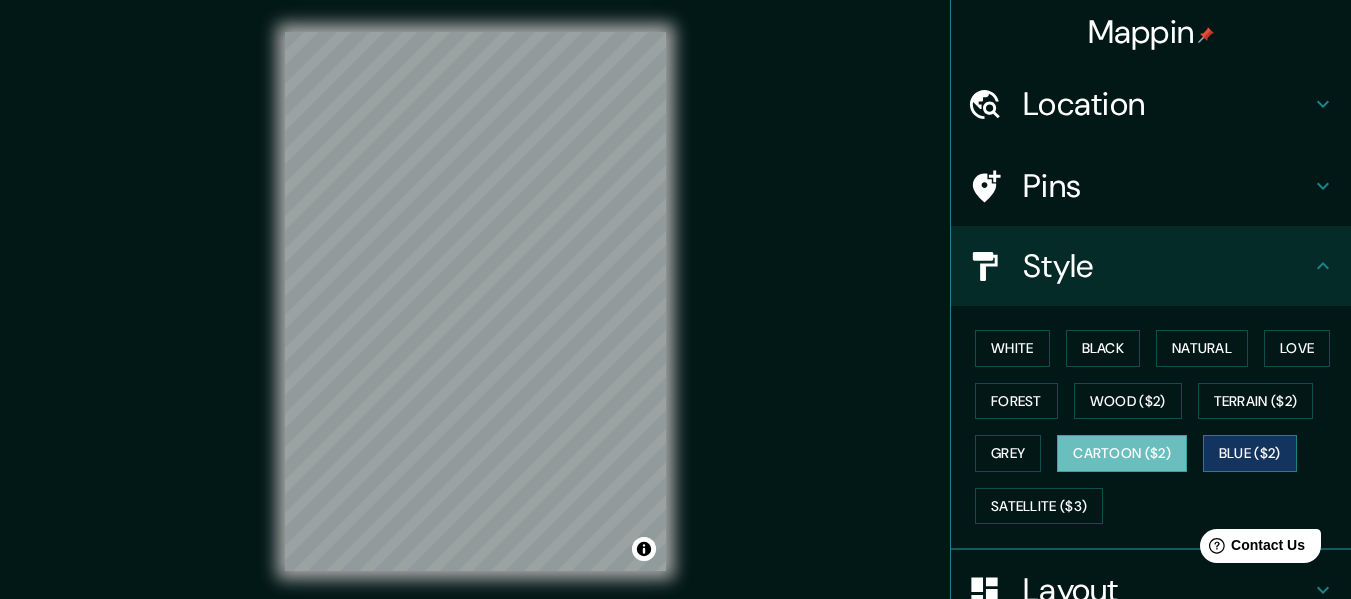 click on "Blue ($2)" at bounding box center (1250, 453) 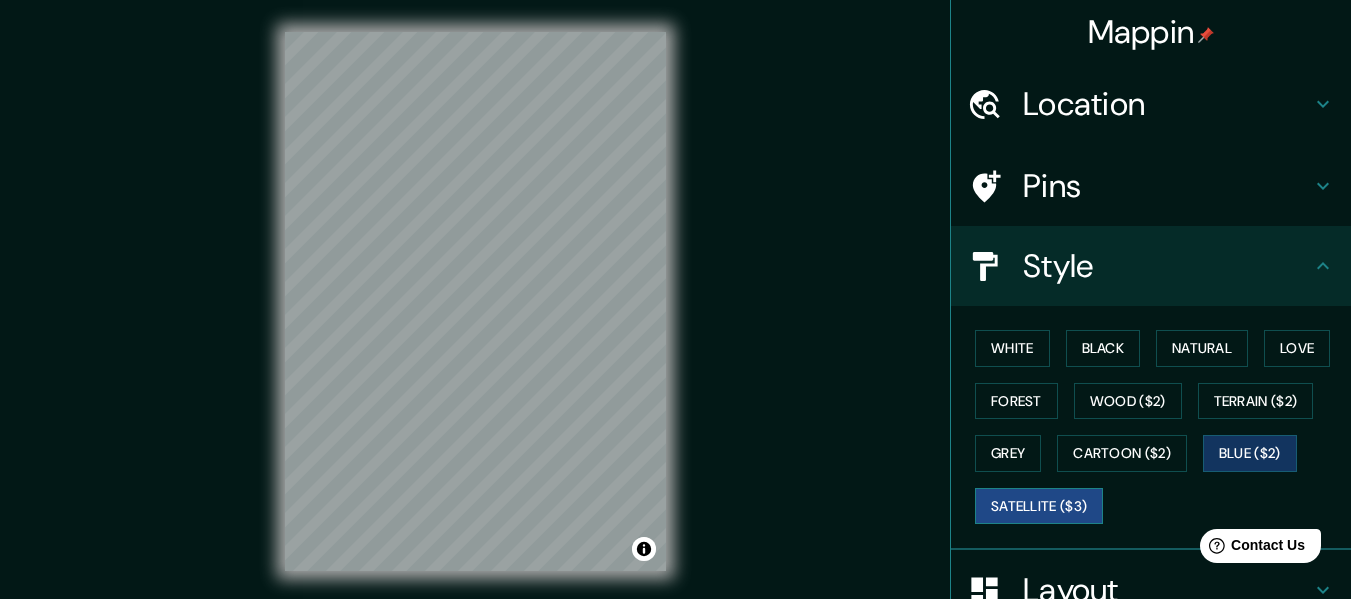 click on "Satellite ($3)" at bounding box center [1039, 506] 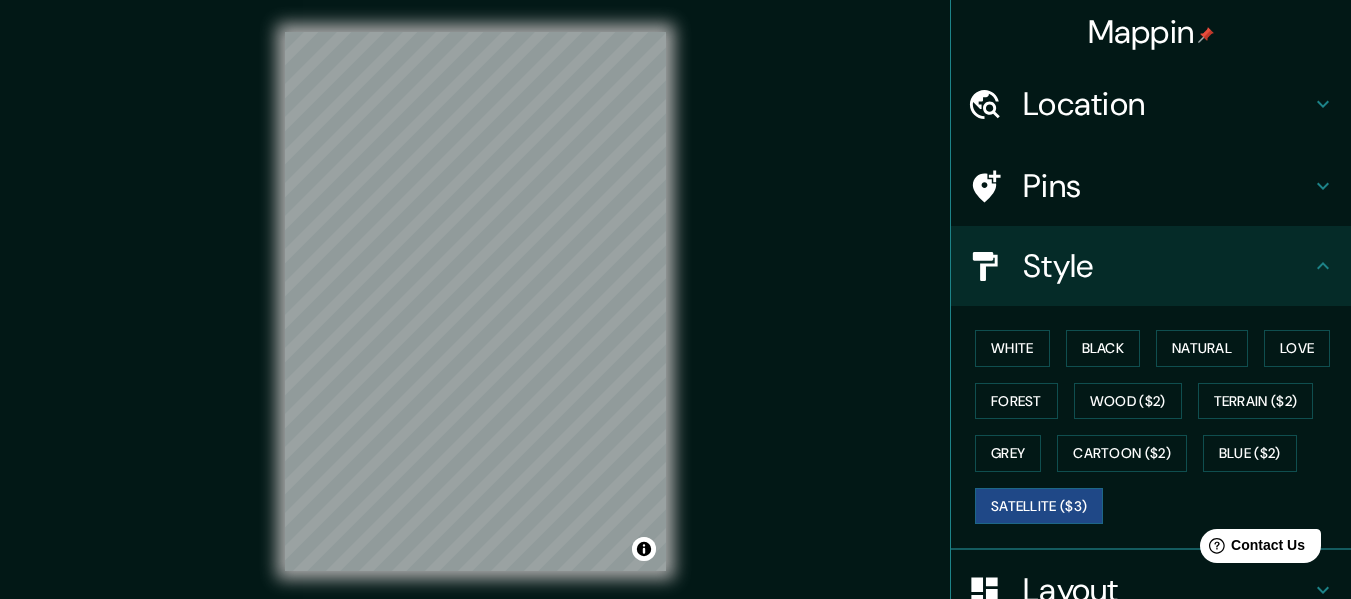 click on "Location" at bounding box center [1167, 104] 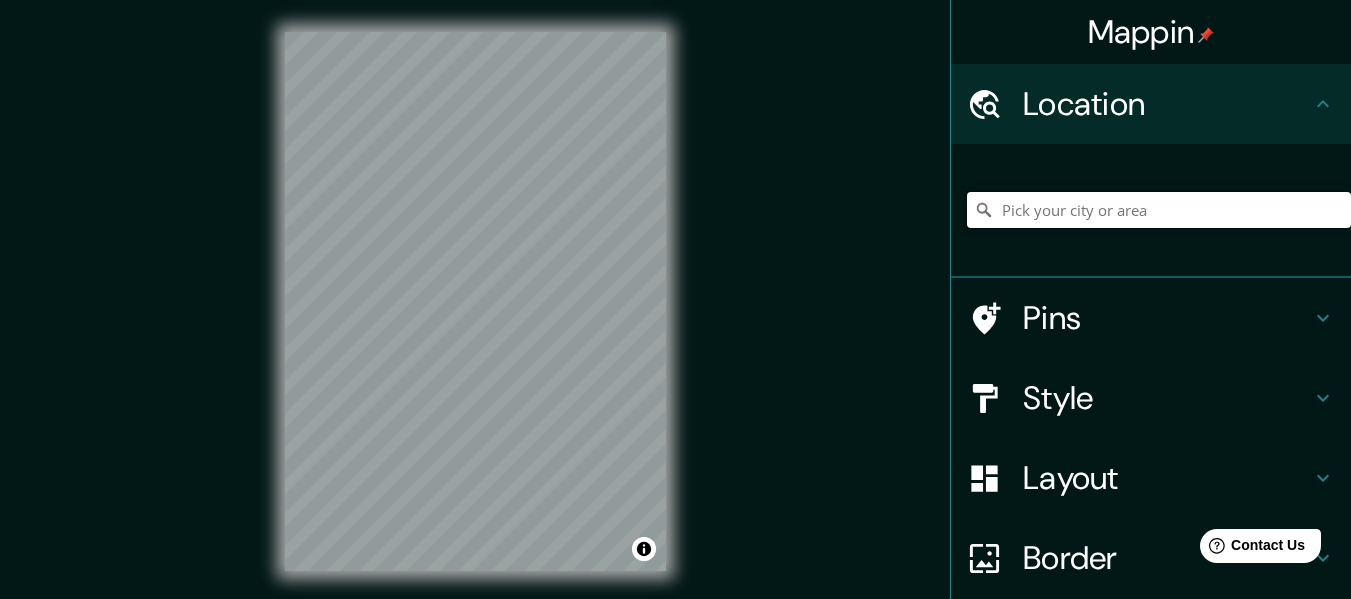 click at bounding box center [1159, 210] 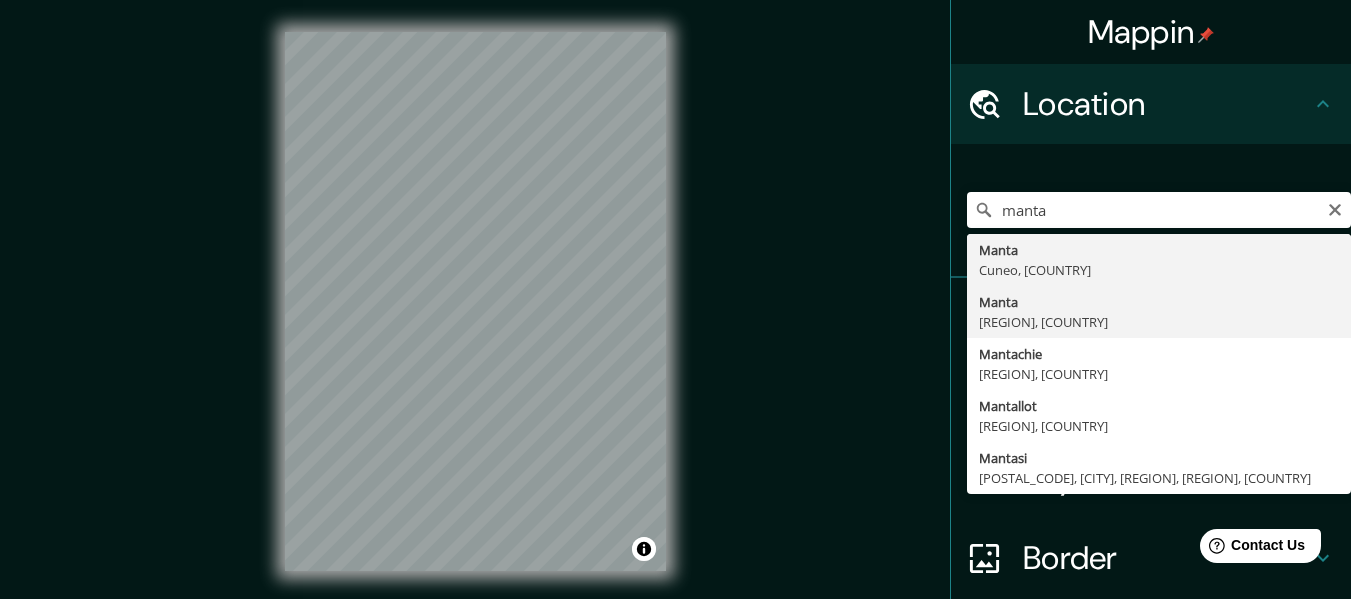type on "[CITY], [REGION], [COUNTRY]" 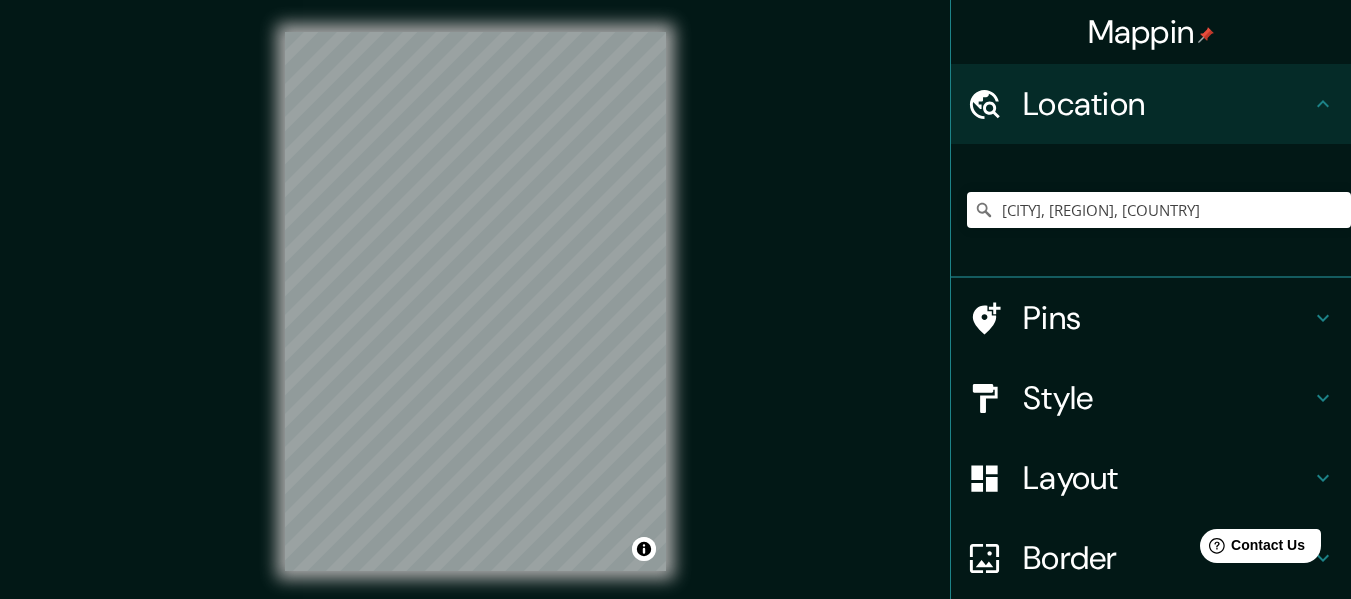 click on "Style" at bounding box center (1167, 398) 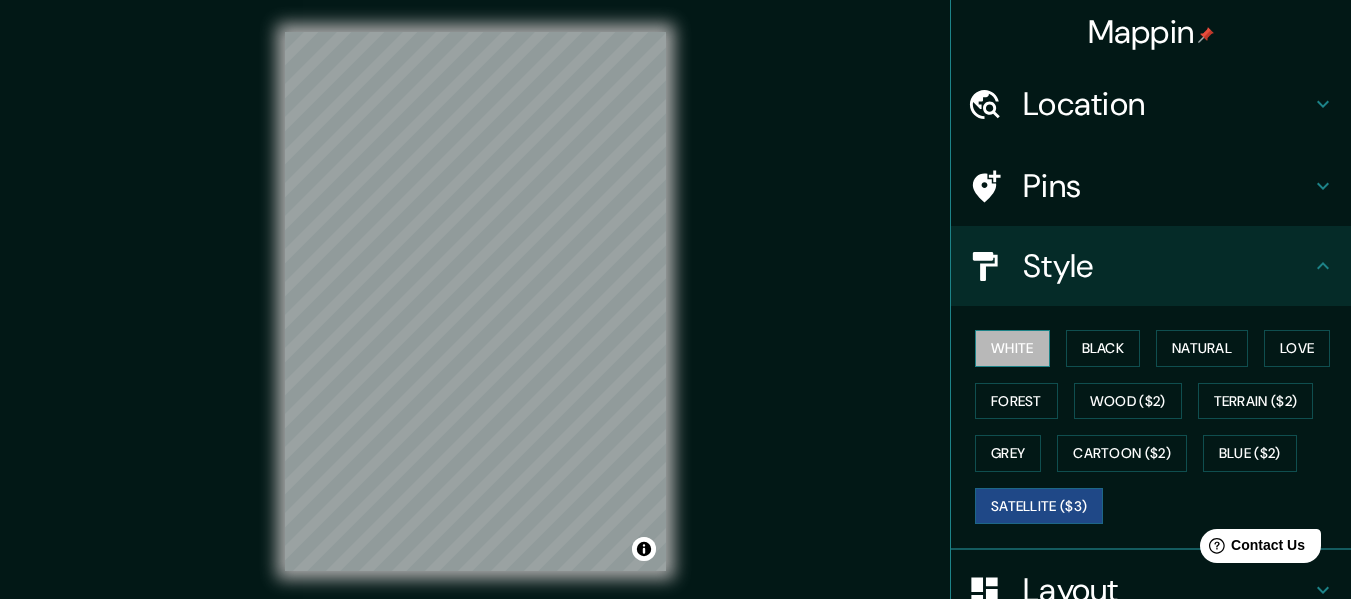 click on "White" at bounding box center (1012, 348) 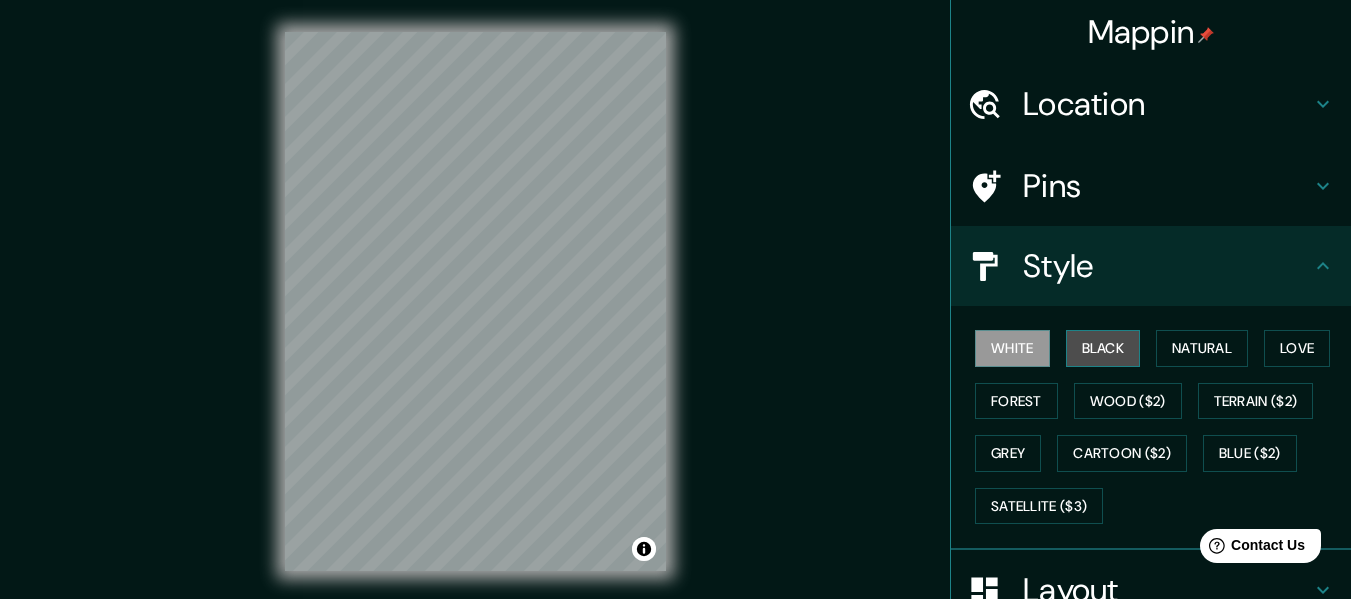 click on "Black" at bounding box center [1103, 348] 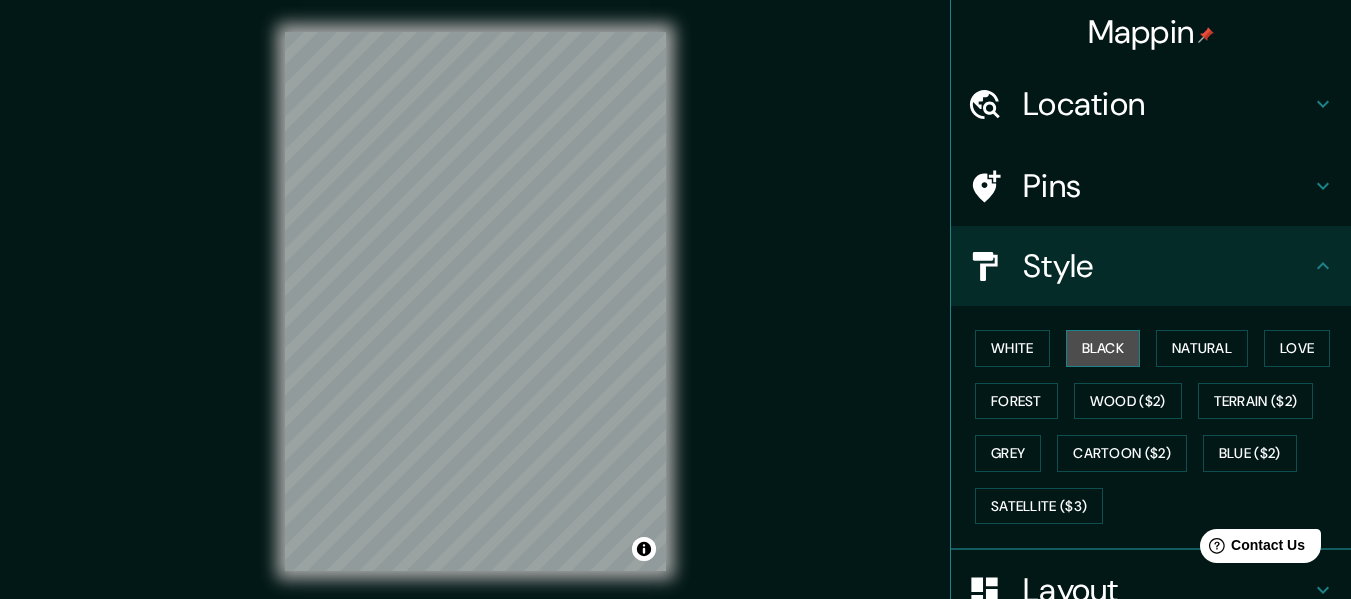 click on "Black" at bounding box center [1103, 348] 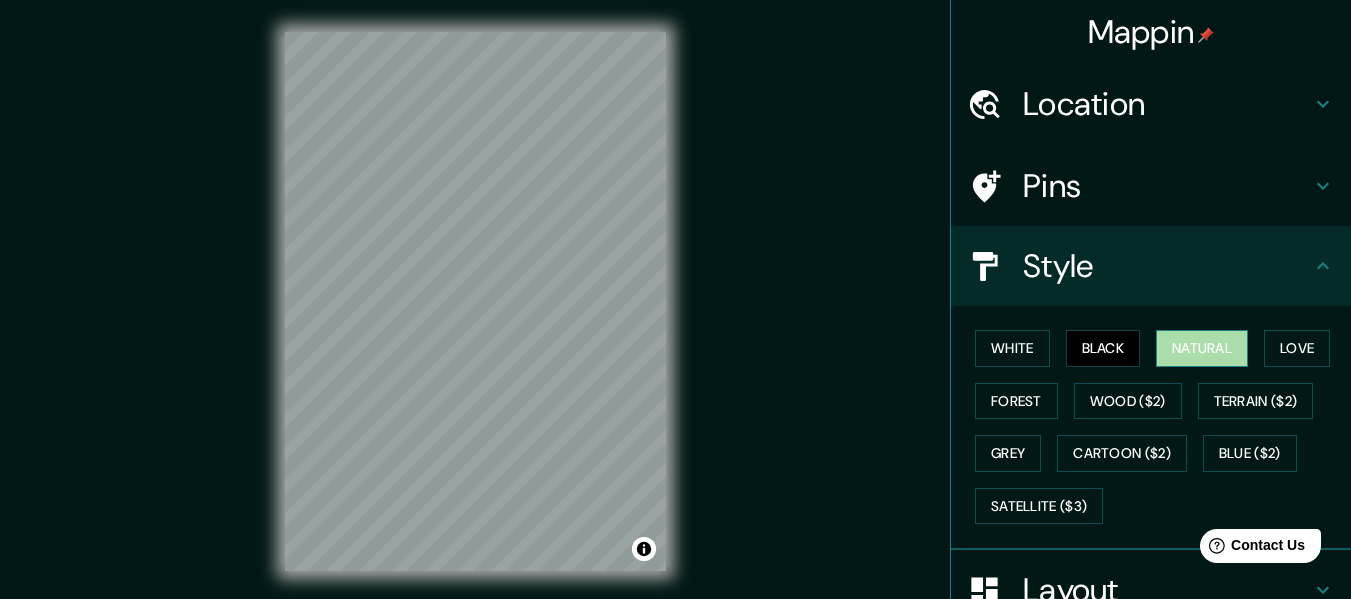 click on "Natural" at bounding box center [1202, 348] 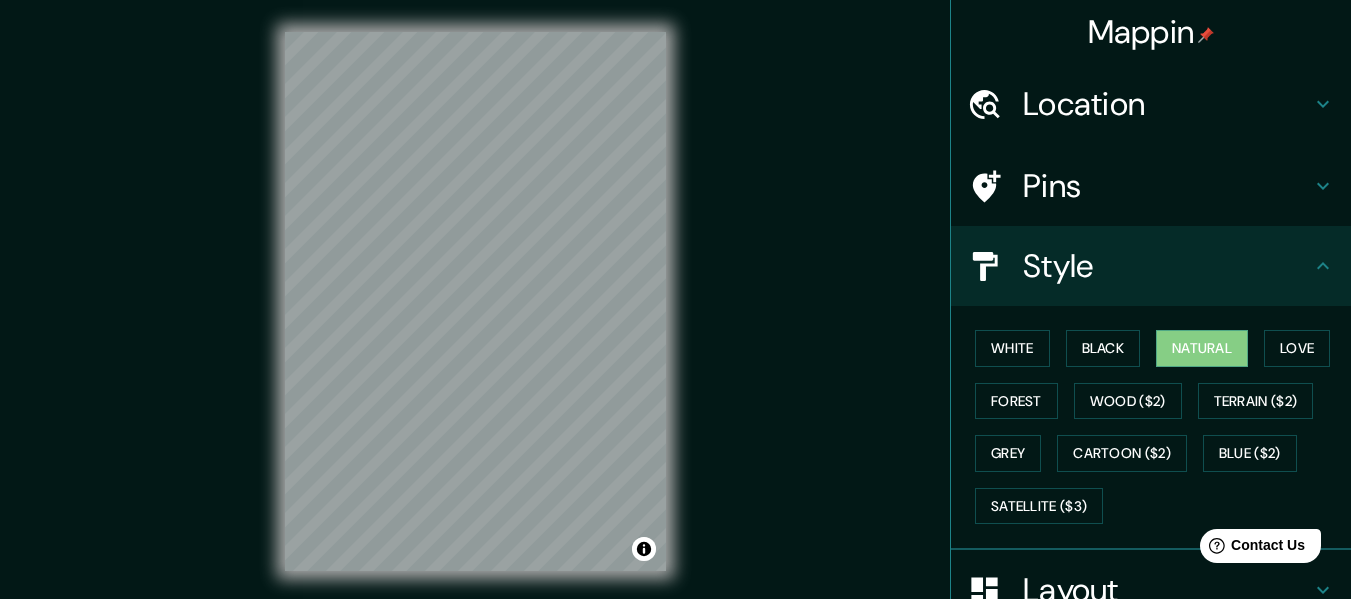 click on "White Black Natural Love Forest Wood ($2) Terrain ($2) Grey Cartoon ($2) Blue ($2) Satellite ($3)" at bounding box center (1159, 427) 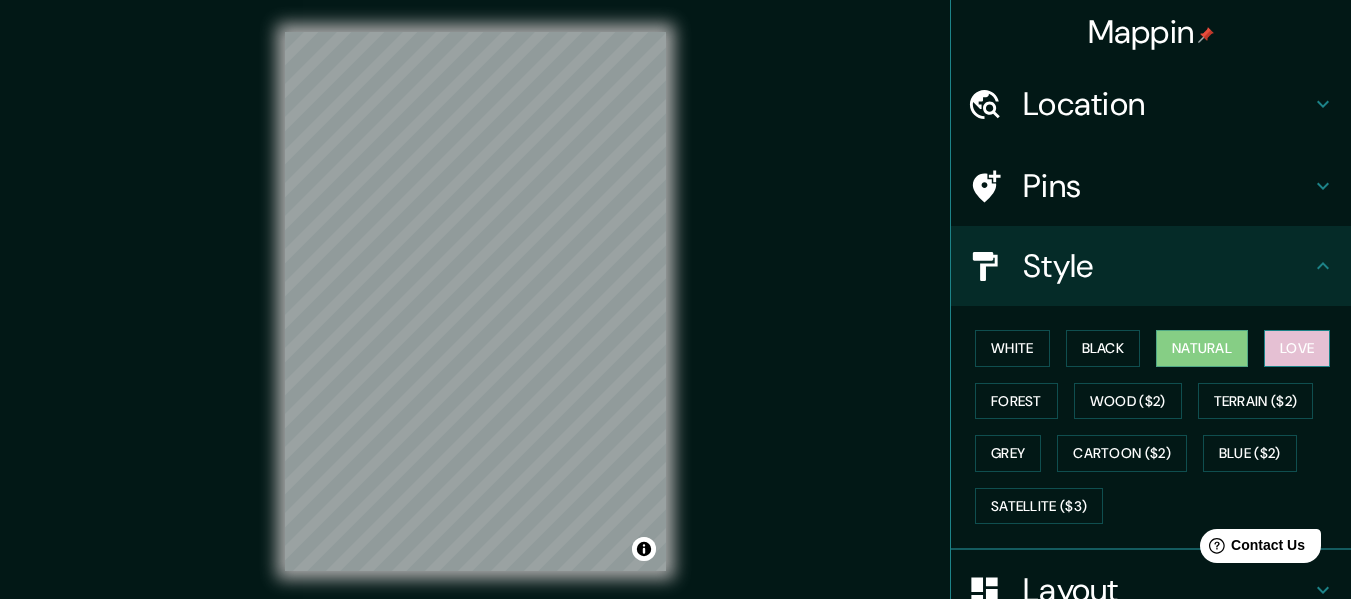 click on "Love" at bounding box center [1297, 348] 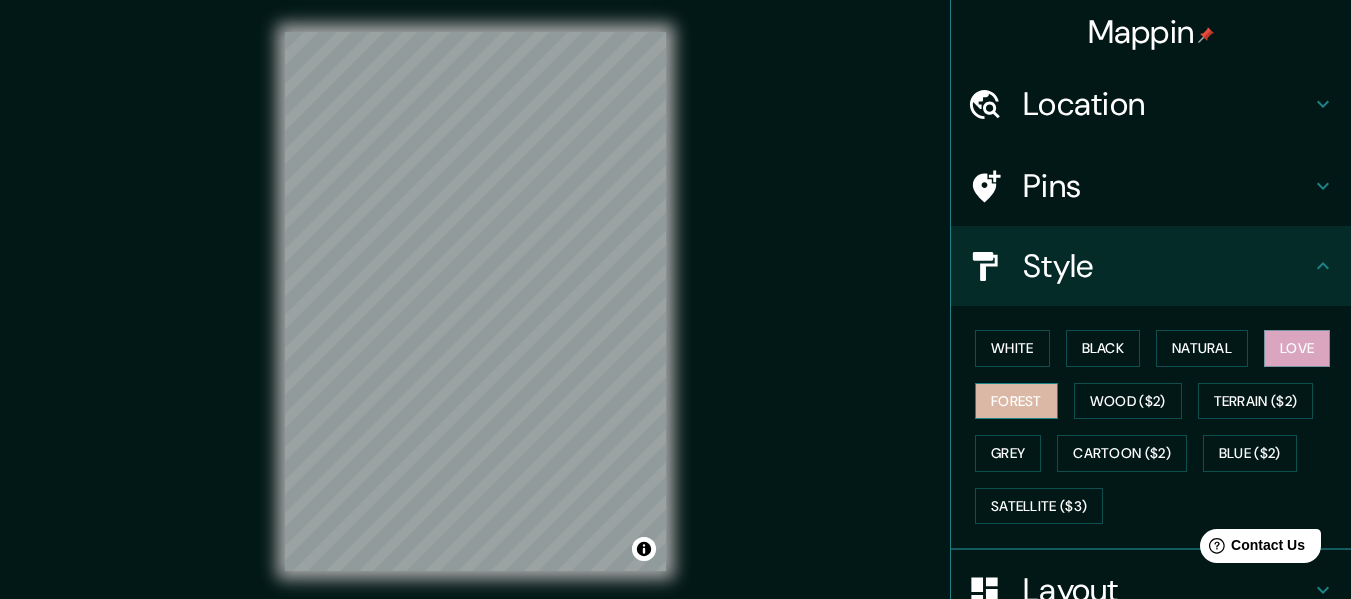 click on "Forest" at bounding box center (1016, 401) 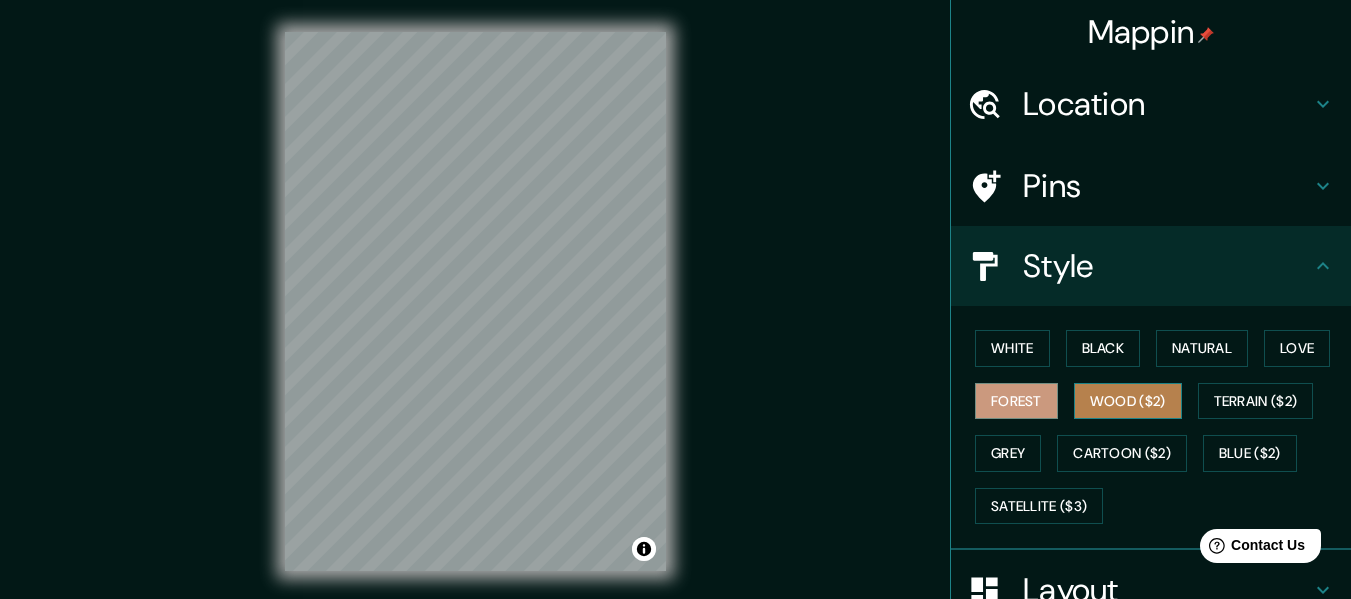 click on "Wood ($2)" at bounding box center (1128, 401) 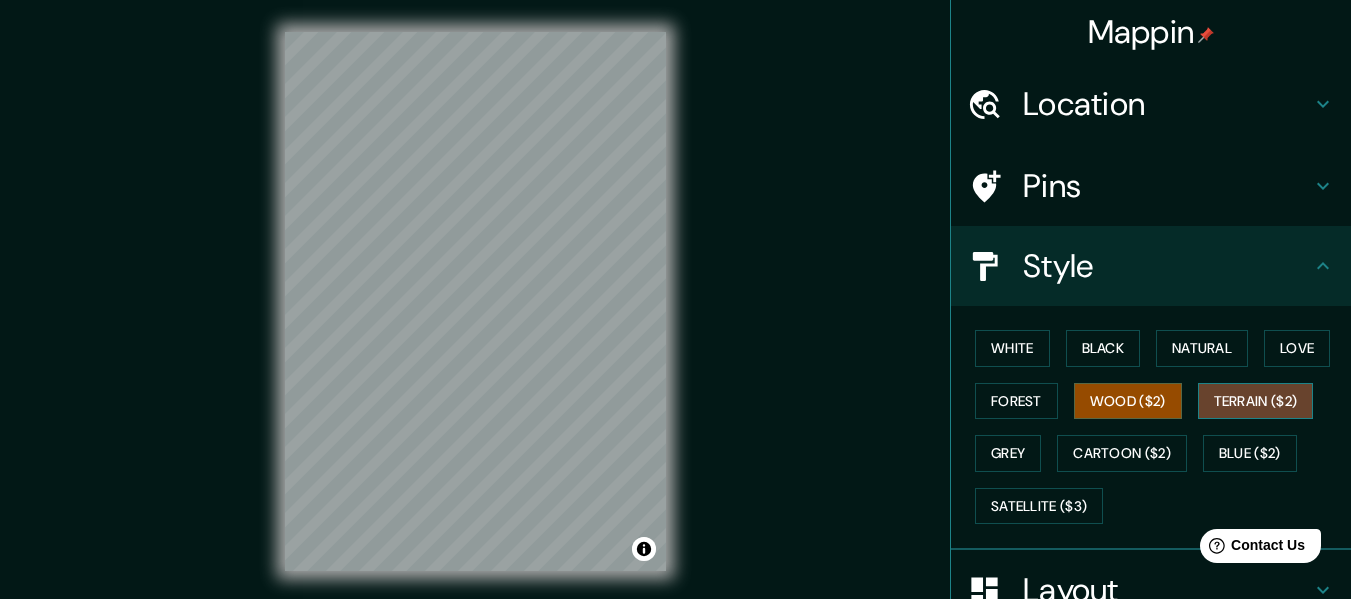click on "Terrain ($2)" at bounding box center (1256, 401) 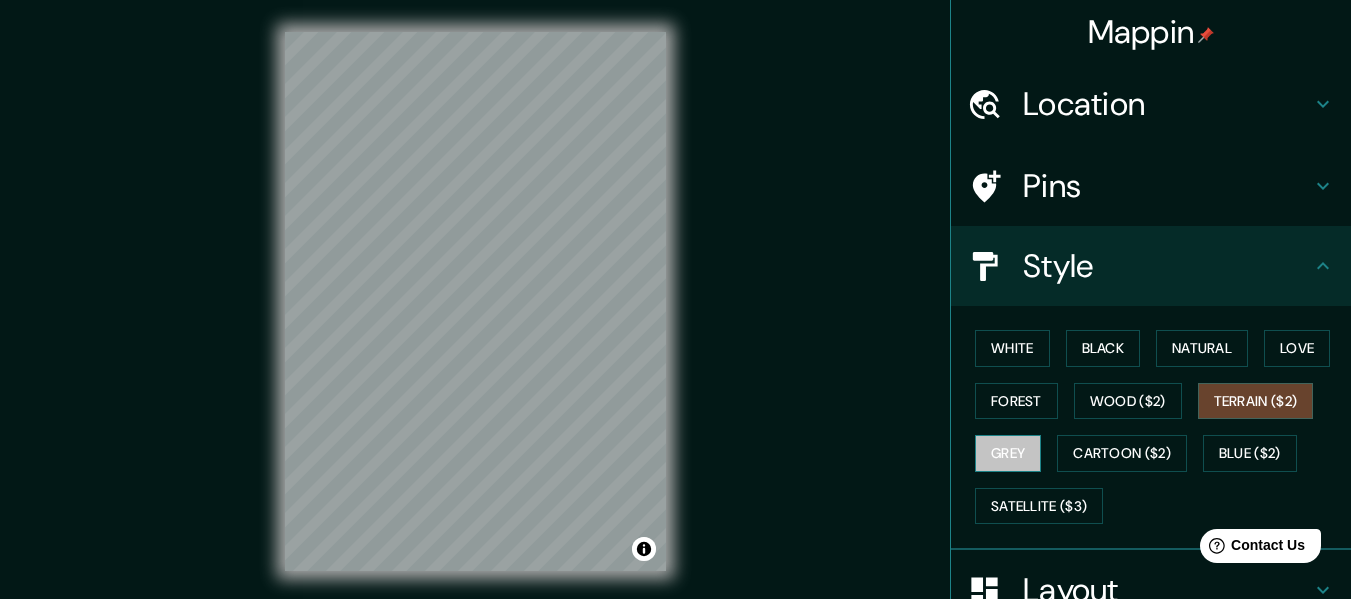 click on "Grey" at bounding box center [1008, 453] 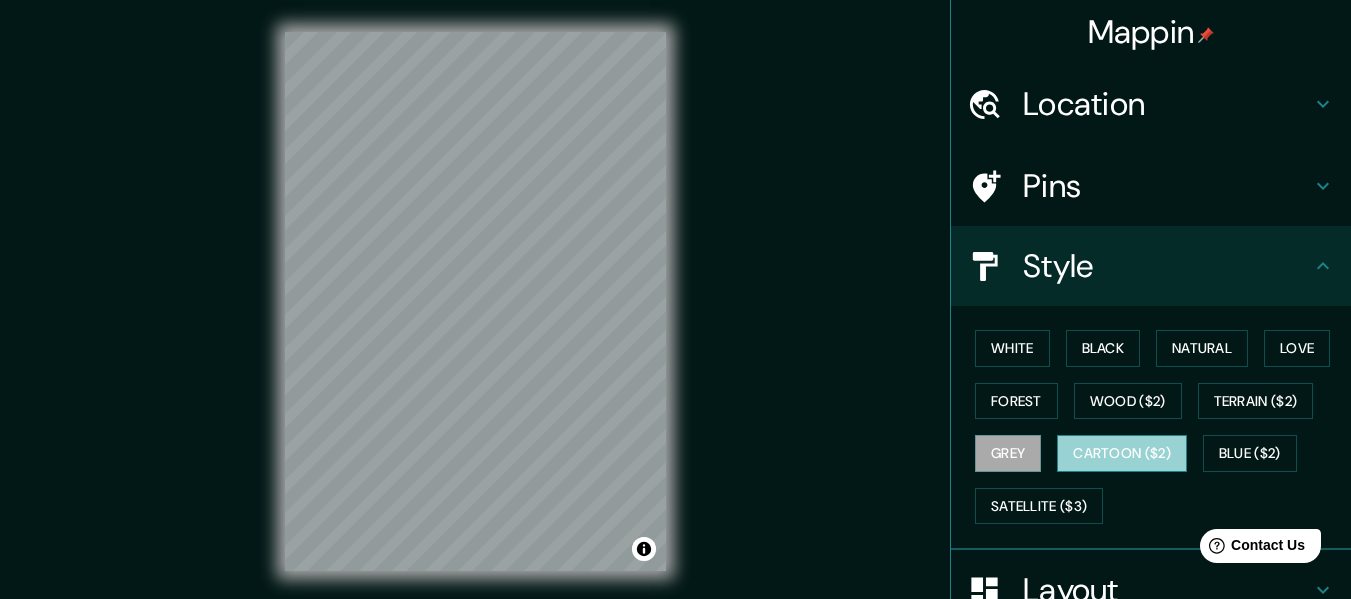 click on "Cartoon ($2)" at bounding box center [1122, 453] 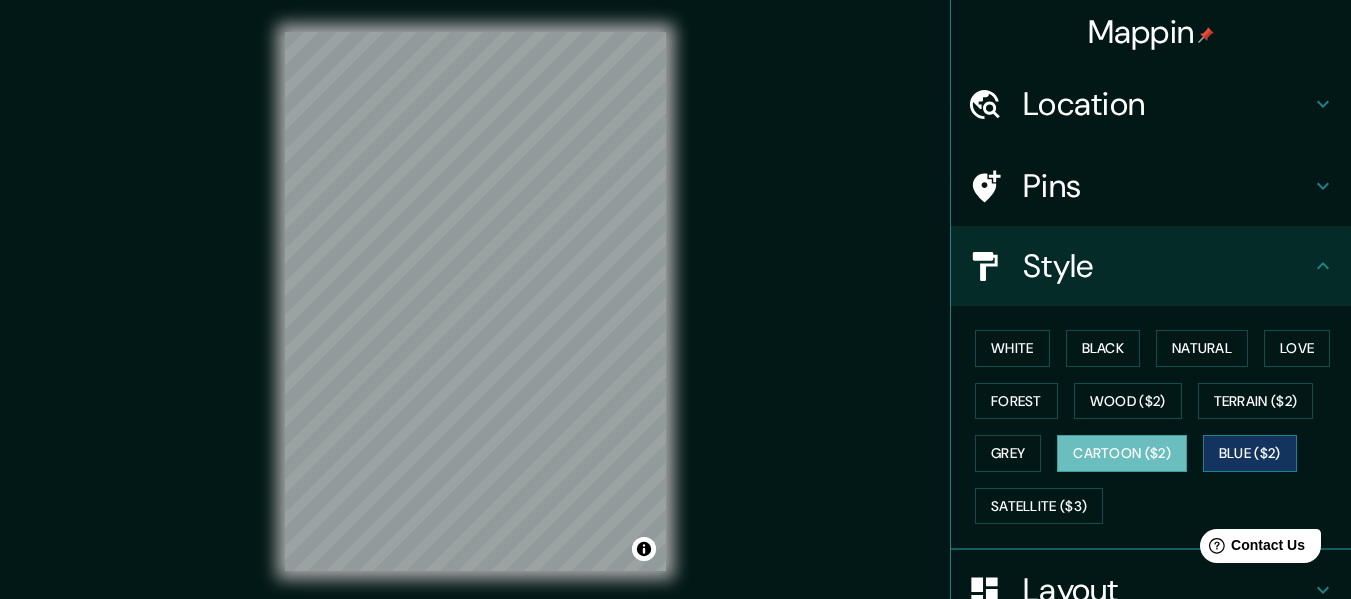 click on "Blue ($2)" at bounding box center [1250, 453] 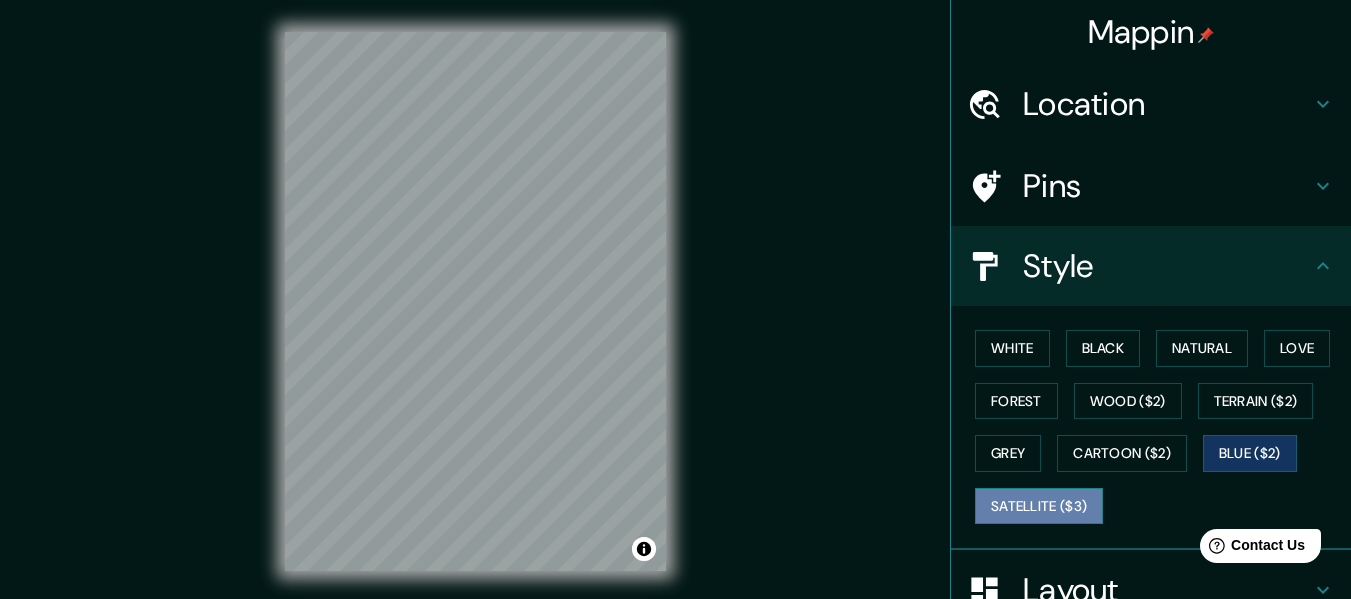 click on "Satellite ($3)" at bounding box center [1039, 506] 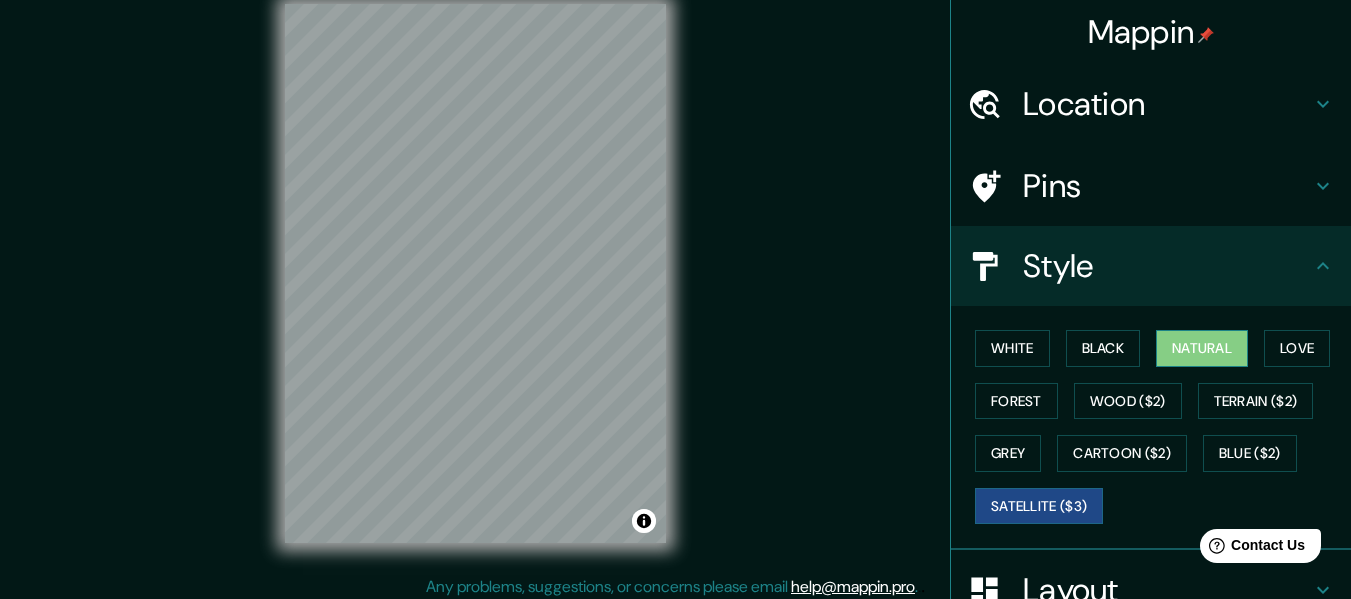 scroll, scrollTop: 36, scrollLeft: 0, axis: vertical 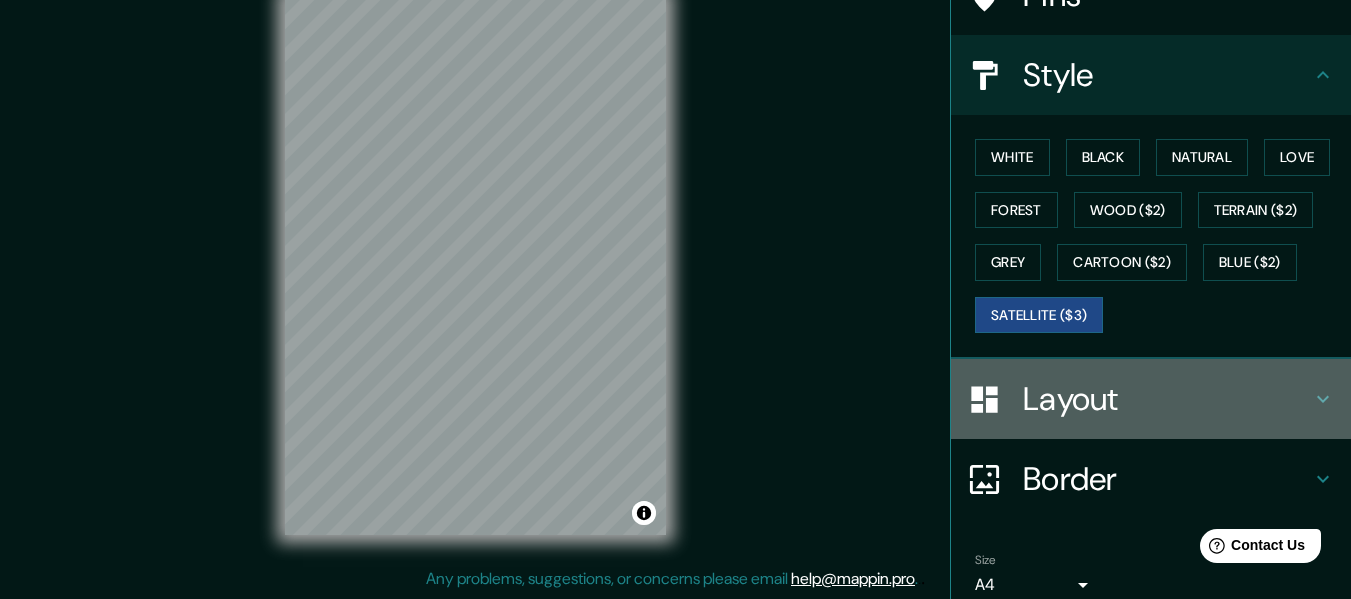 click on "Layout" at bounding box center [1167, 399] 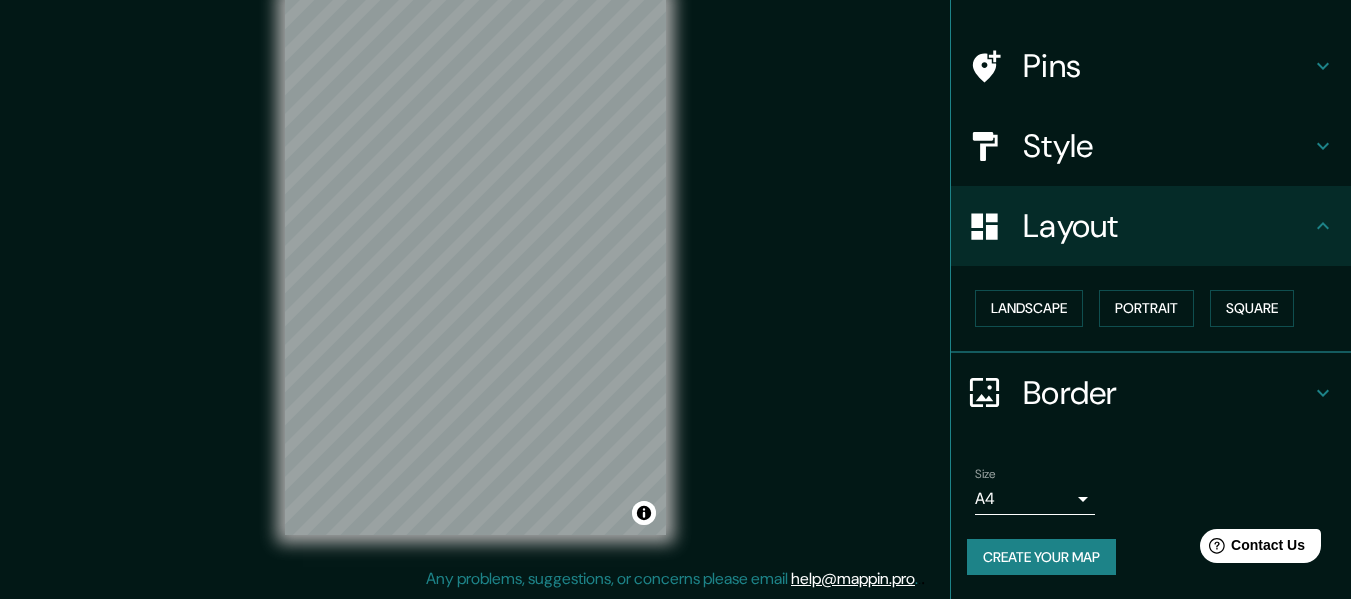scroll, scrollTop: 120, scrollLeft: 0, axis: vertical 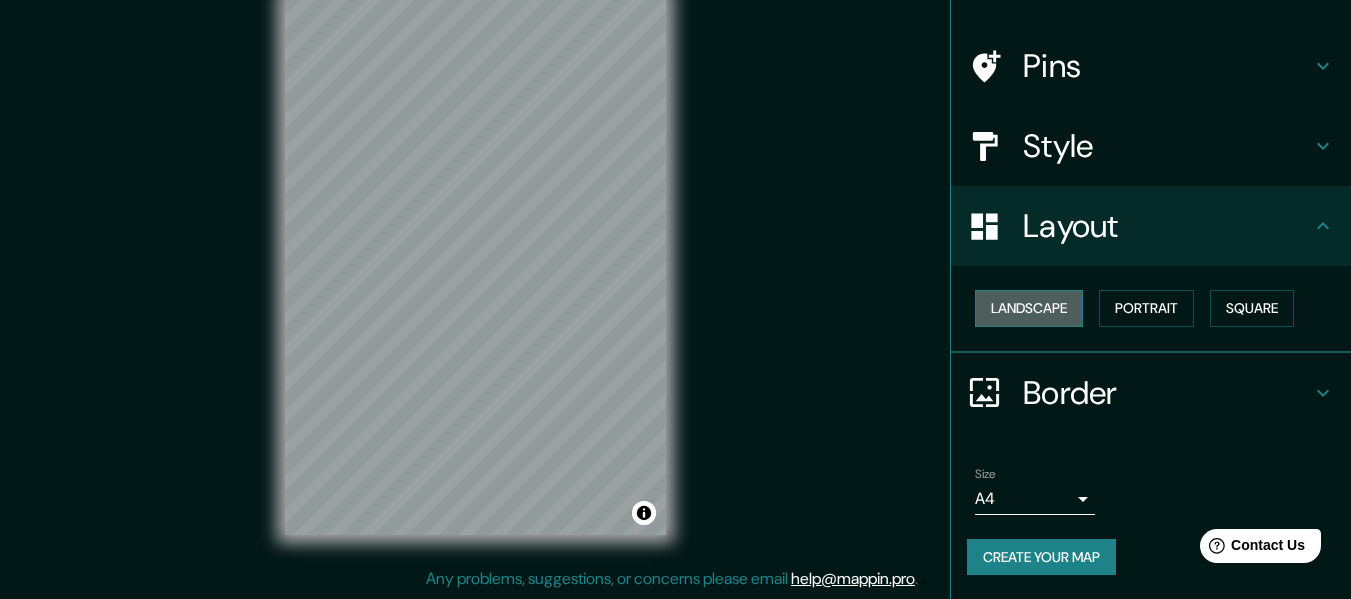 click on "Landscape" at bounding box center (1029, 308) 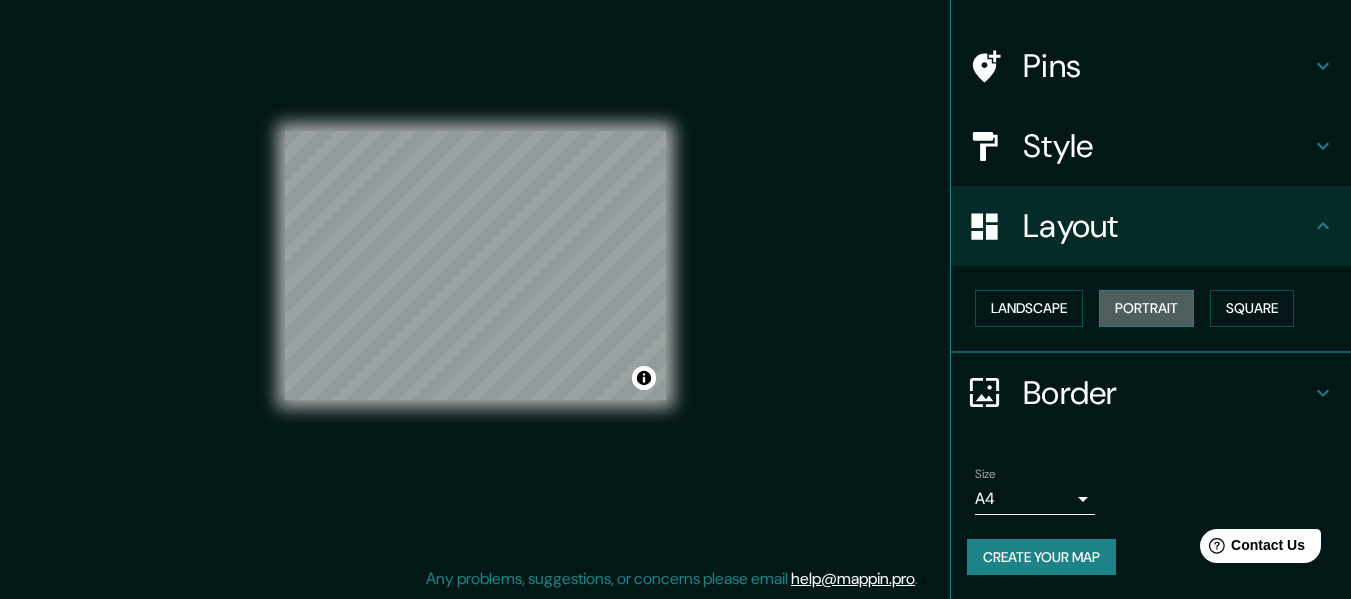 click on "Portrait" at bounding box center (1146, 308) 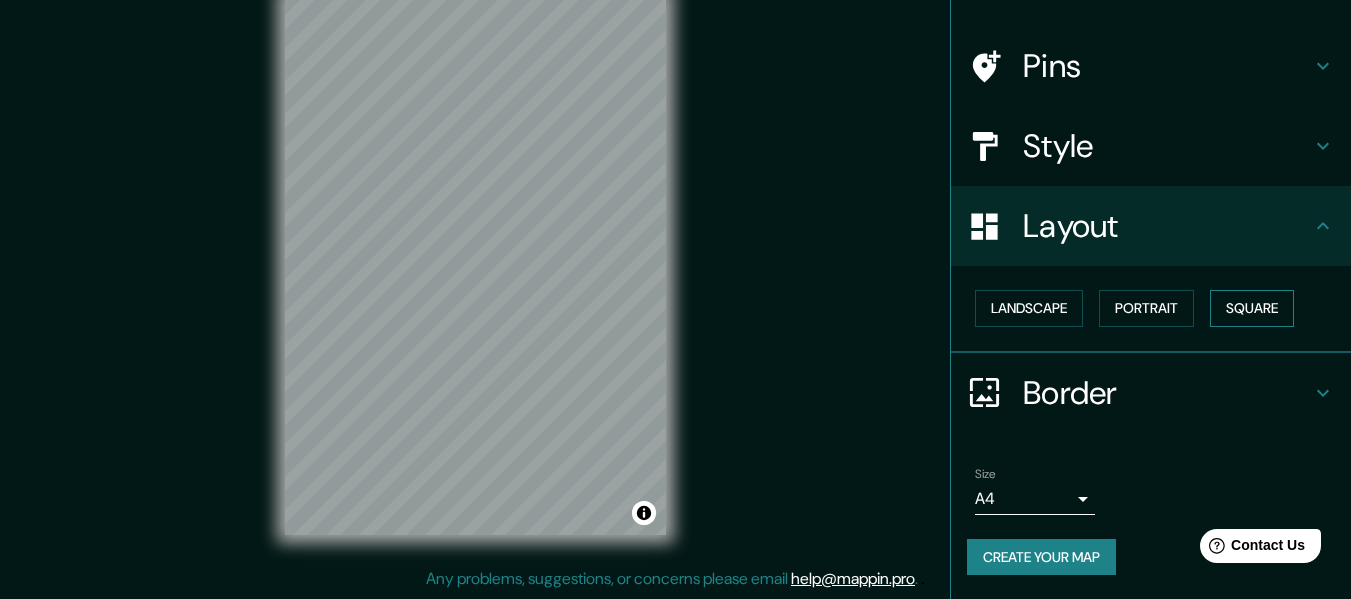 click on "Square" at bounding box center [1252, 308] 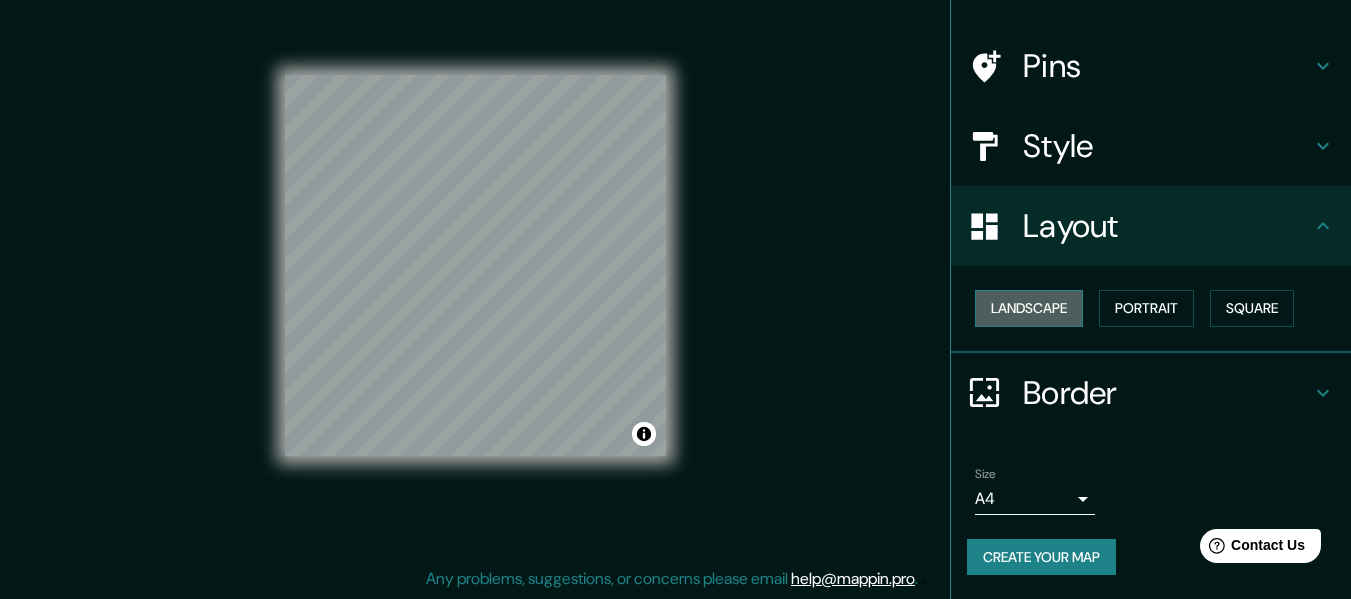 click on "Landscape" at bounding box center (1029, 308) 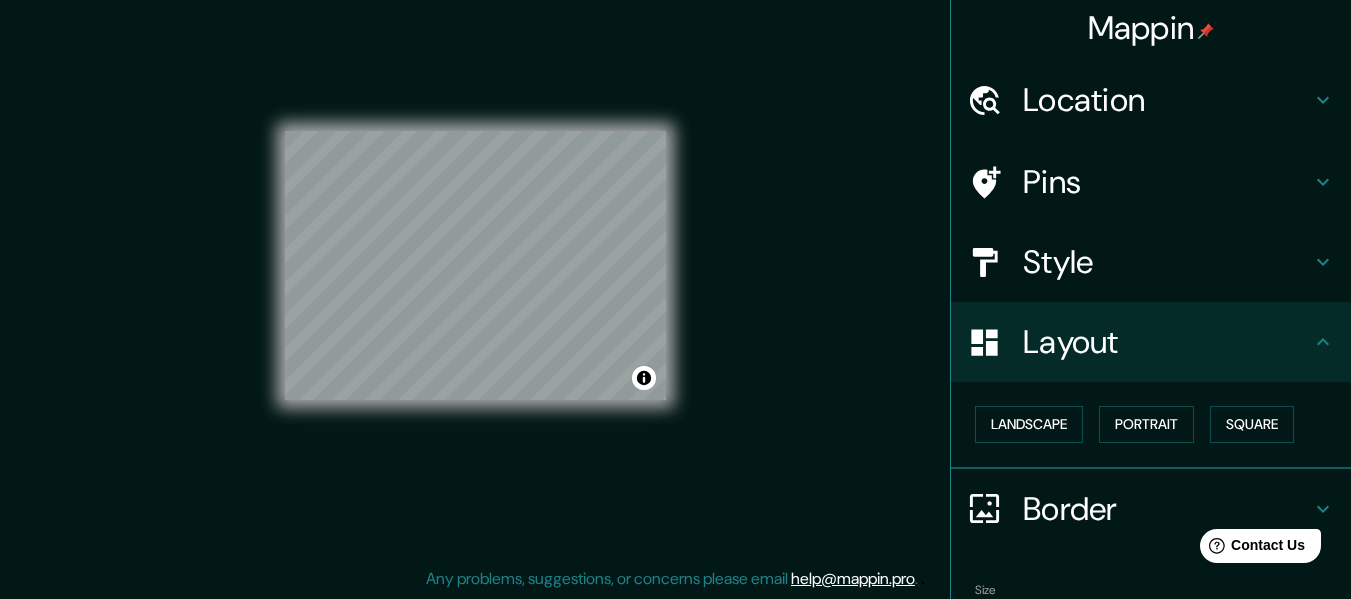 scroll, scrollTop: 0, scrollLeft: 0, axis: both 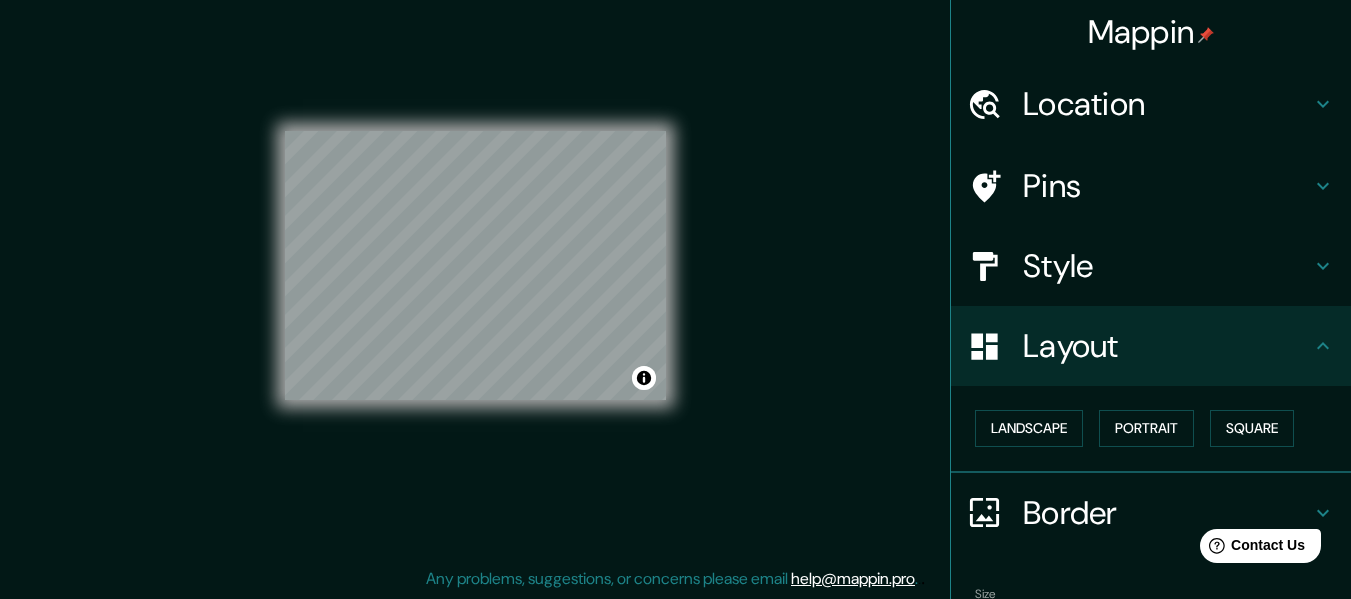 click on "Pins" at bounding box center [1151, 186] 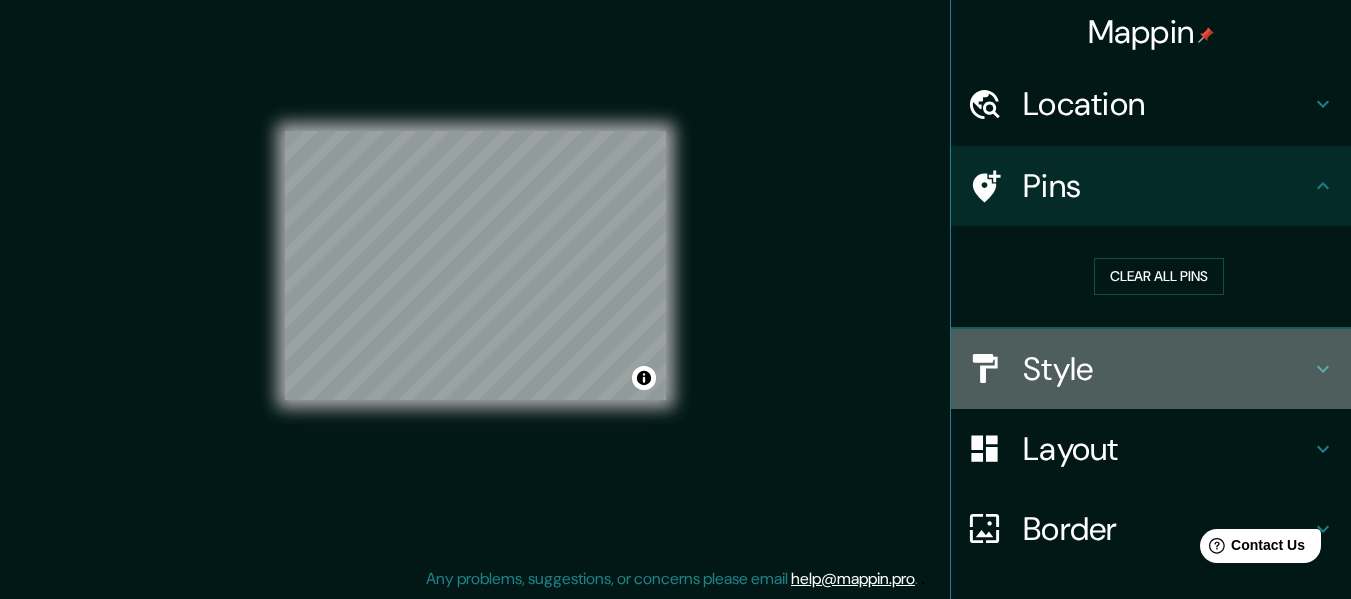 click on "Style" at bounding box center (1167, 369) 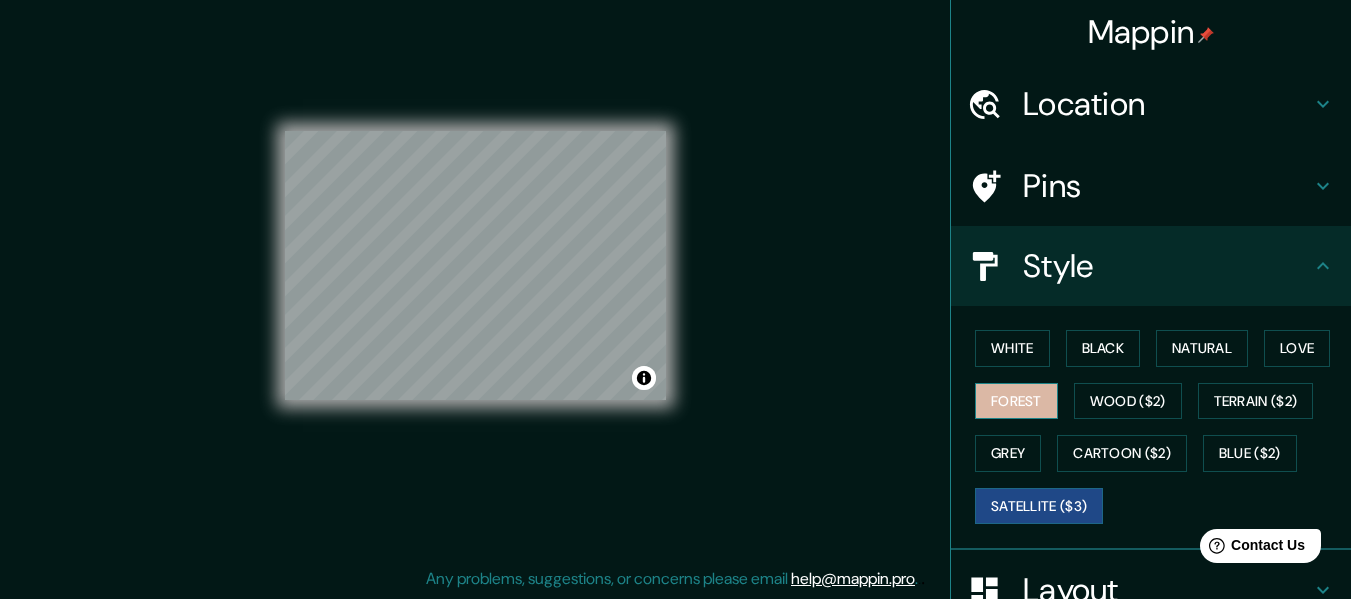 click on "Forest" at bounding box center (1016, 401) 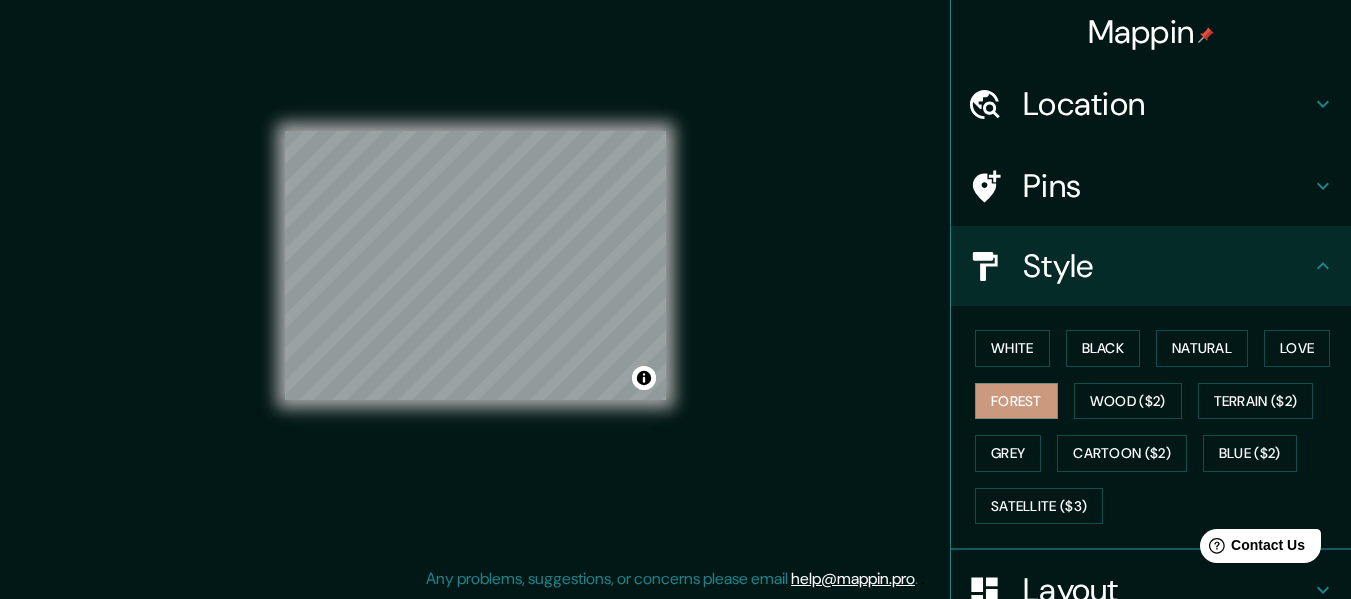 click on "White Black Natural Love Forest Wood ($2) Terrain ($2) Grey Cartoon ($2) Blue ($2) Satellite ($3)" at bounding box center [1159, 427] 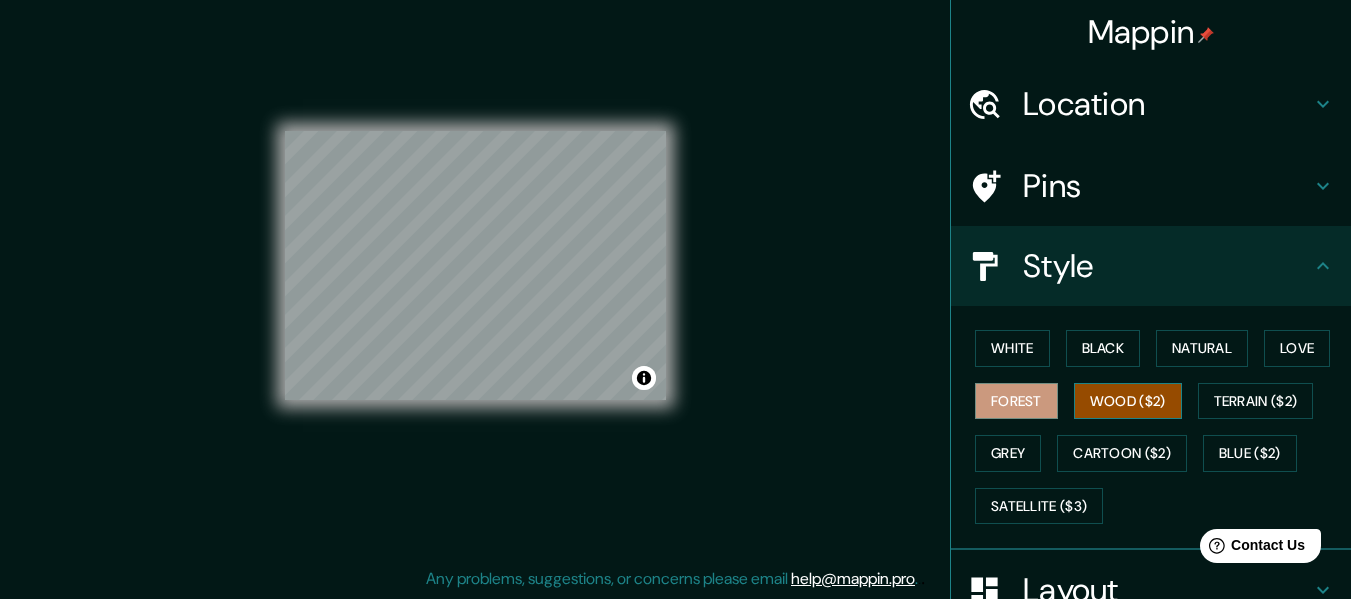 click on "Wood ($2)" at bounding box center [1128, 401] 